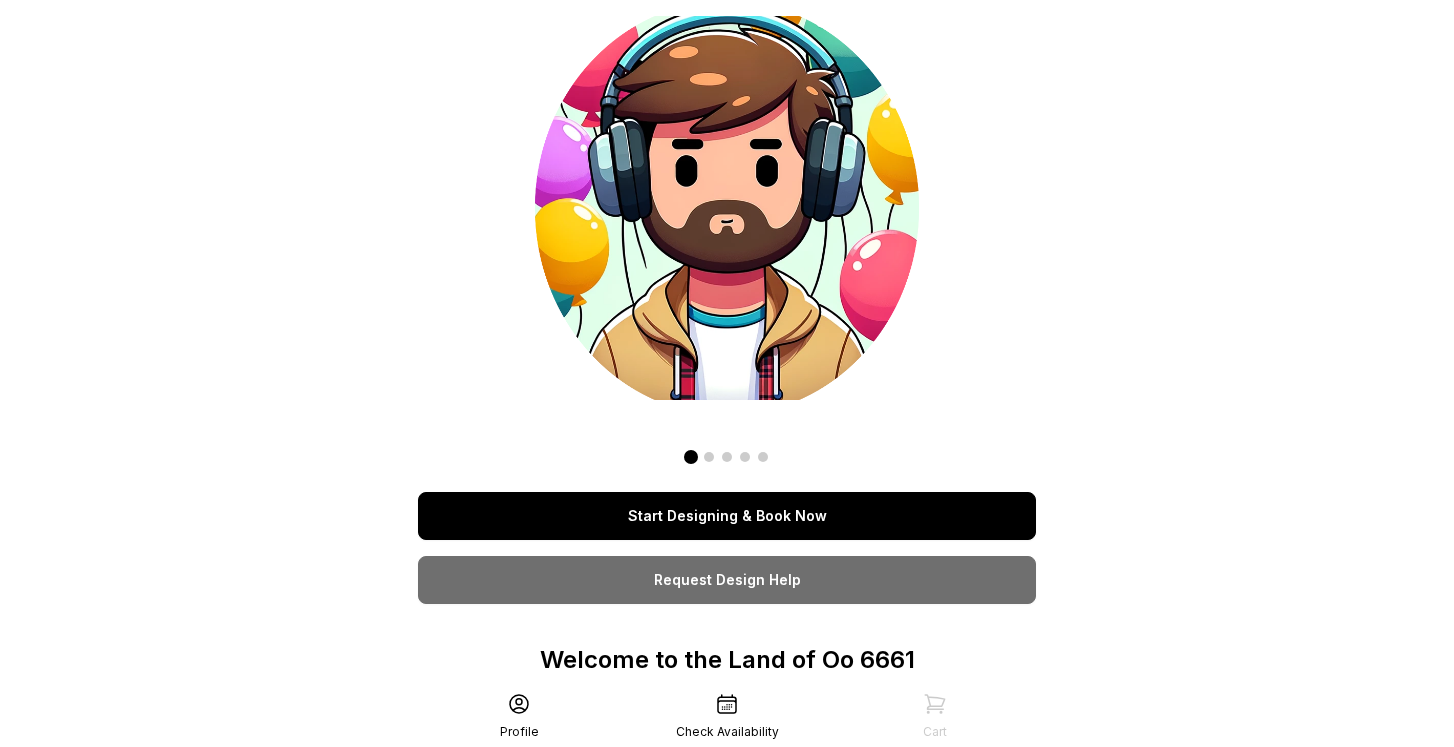 scroll, scrollTop: 0, scrollLeft: 0, axis: both 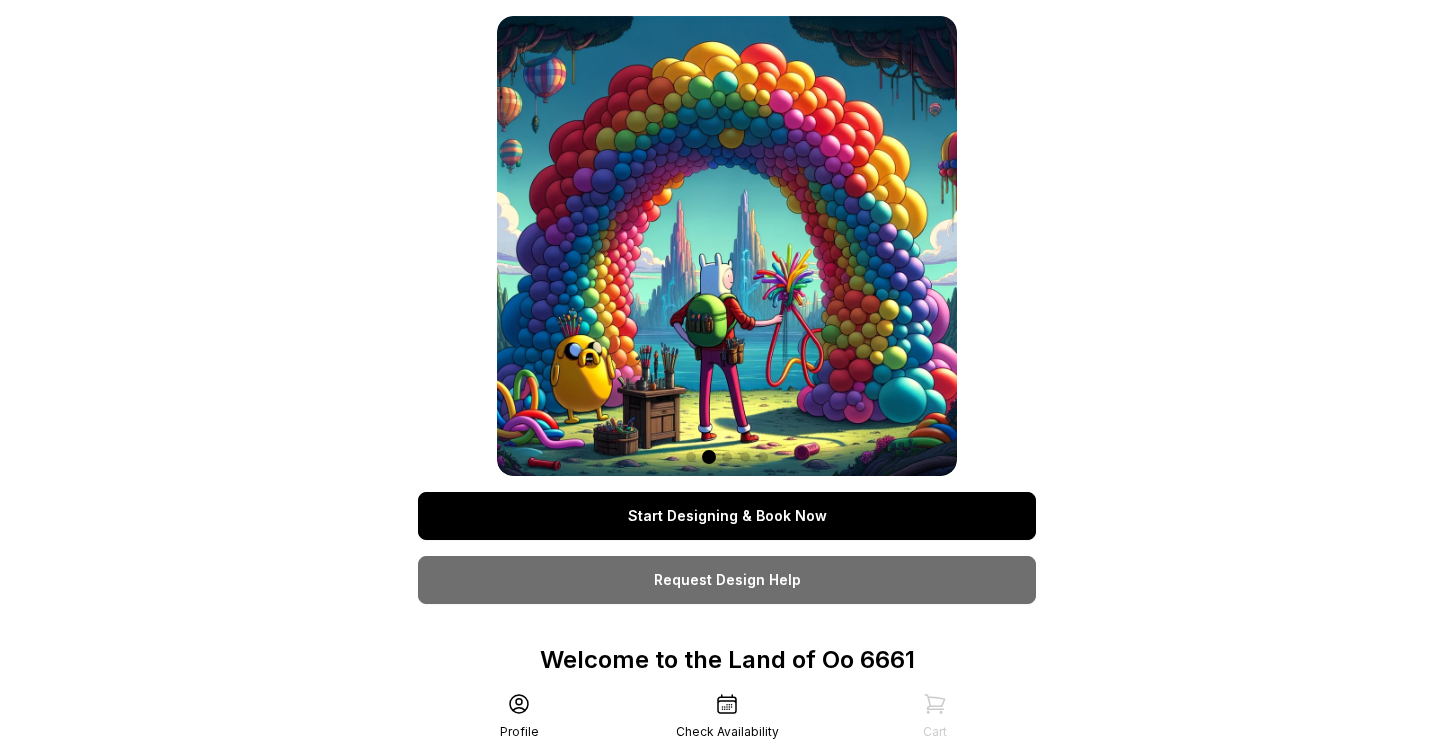click on "Start Designing & Book Now" at bounding box center [727, 516] 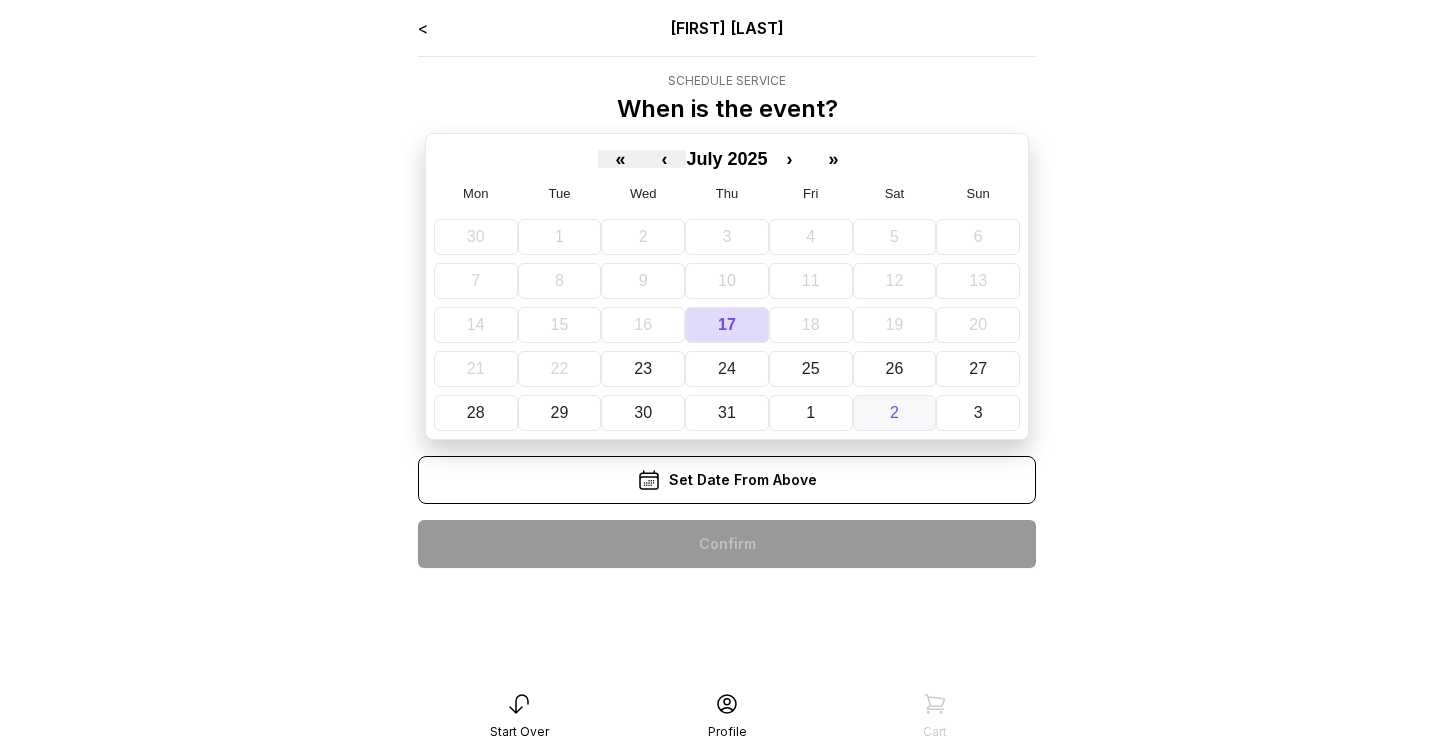 click on "2" at bounding box center [895, 413] 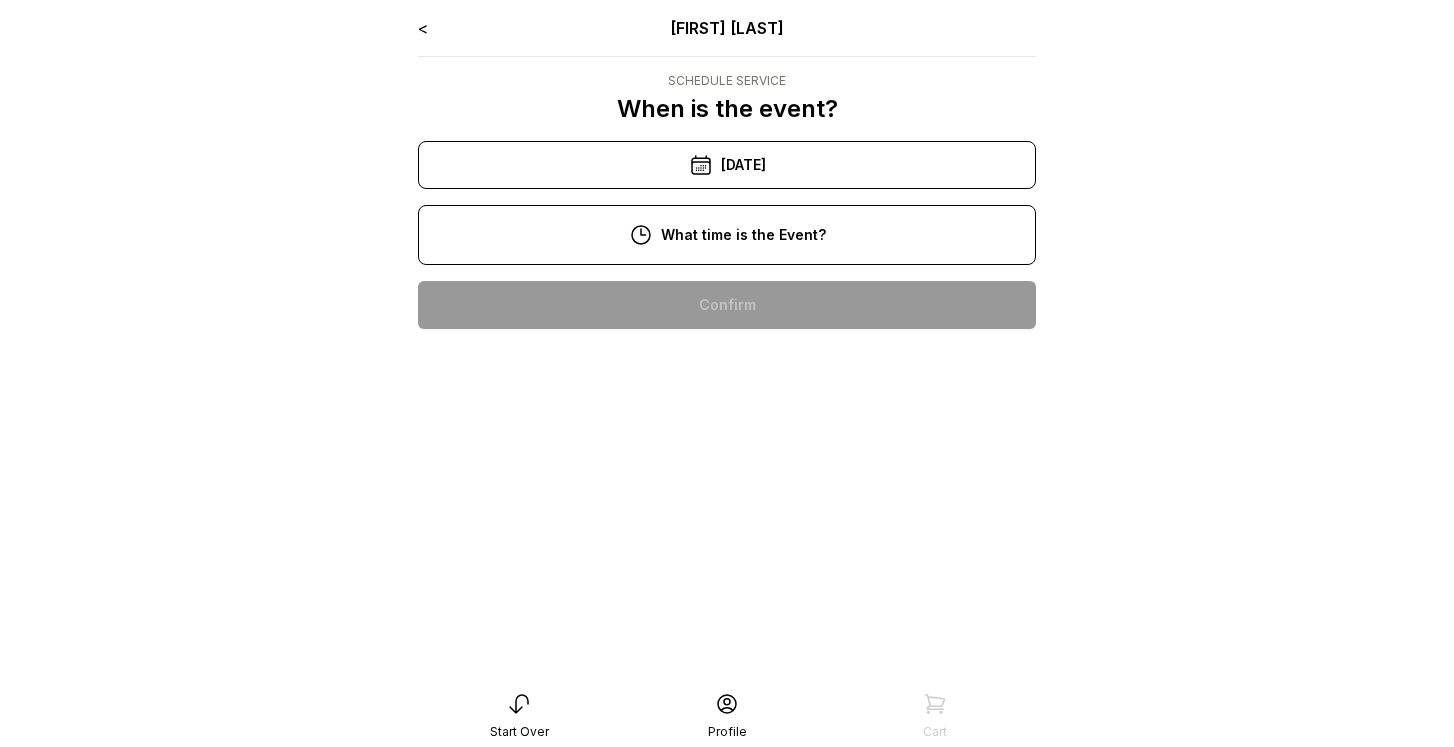 click on "12:00 pm" at bounding box center [727, 433] 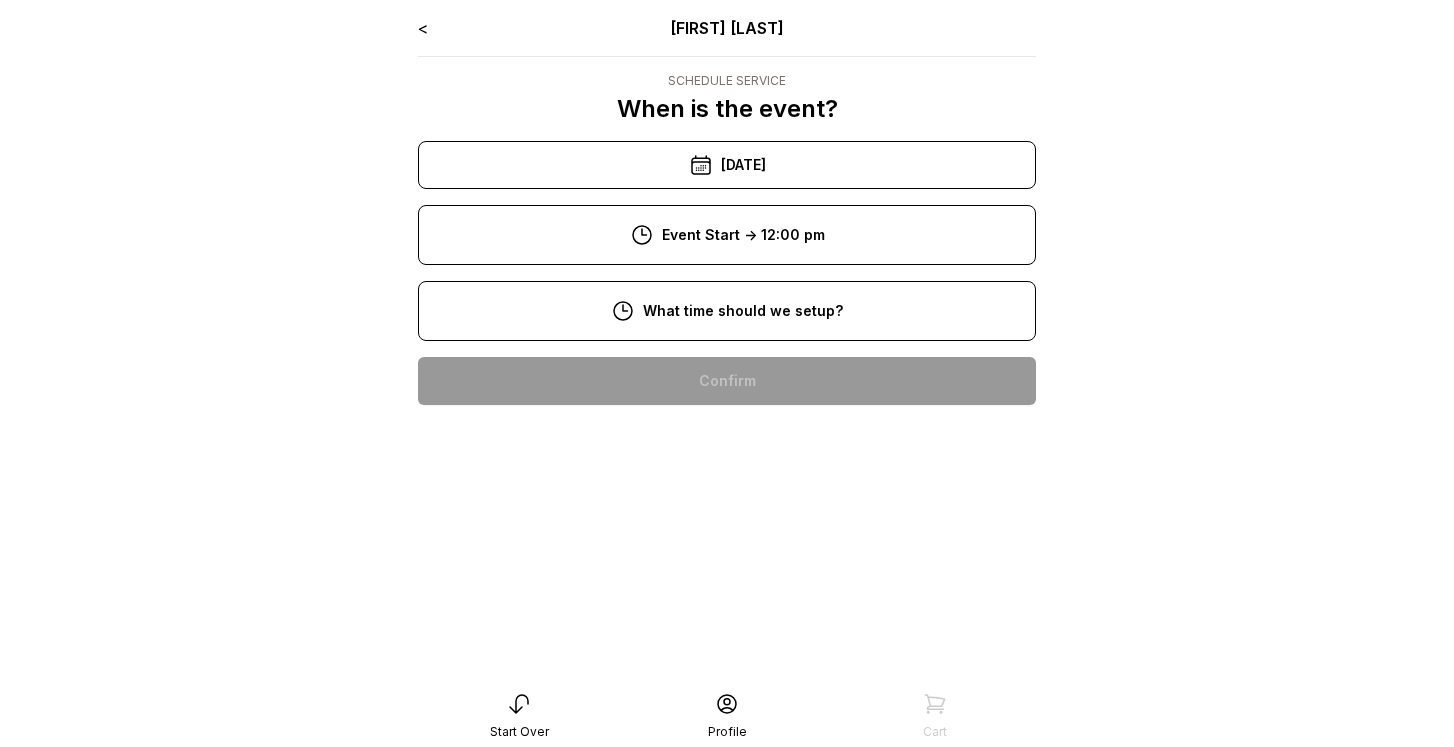 click on "9:00 am" at bounding box center [727, 445] 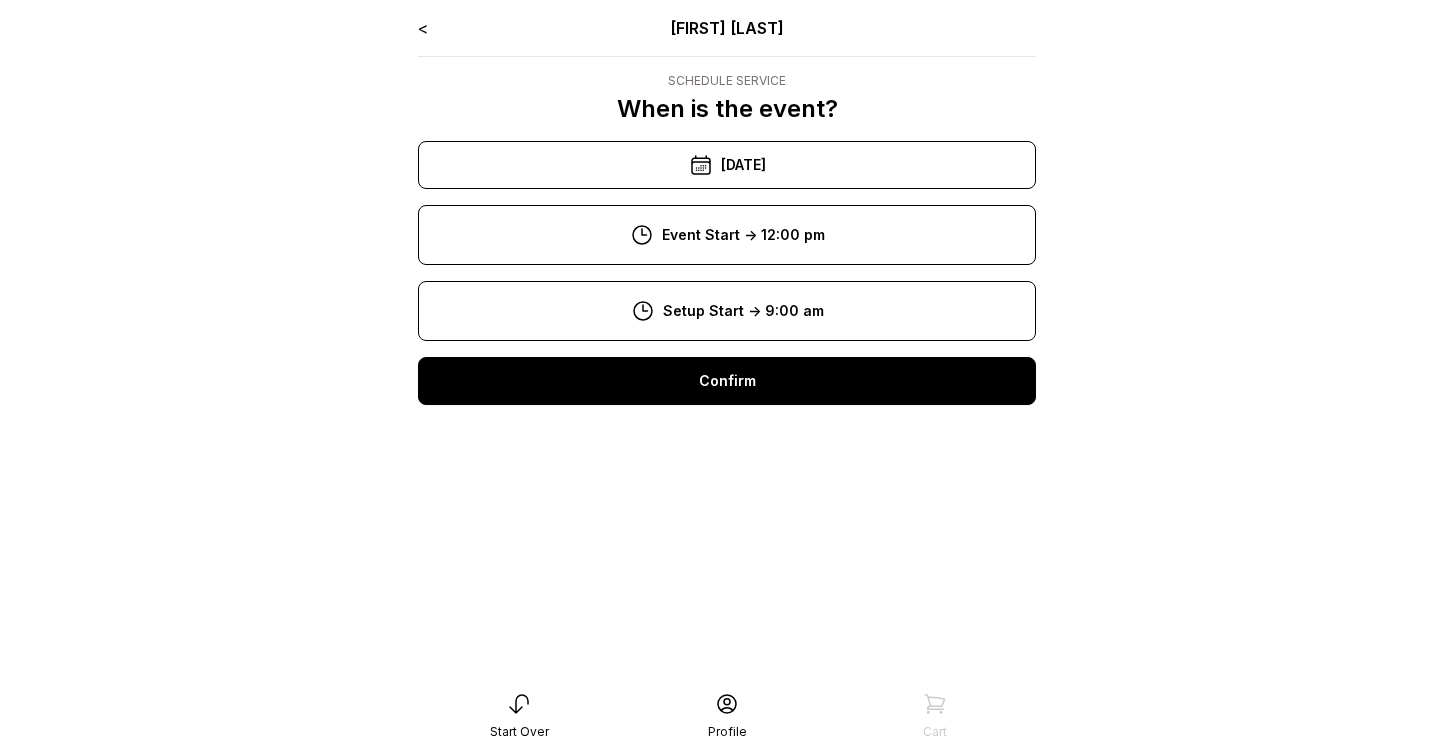 click on "Confirm" at bounding box center (727, 381) 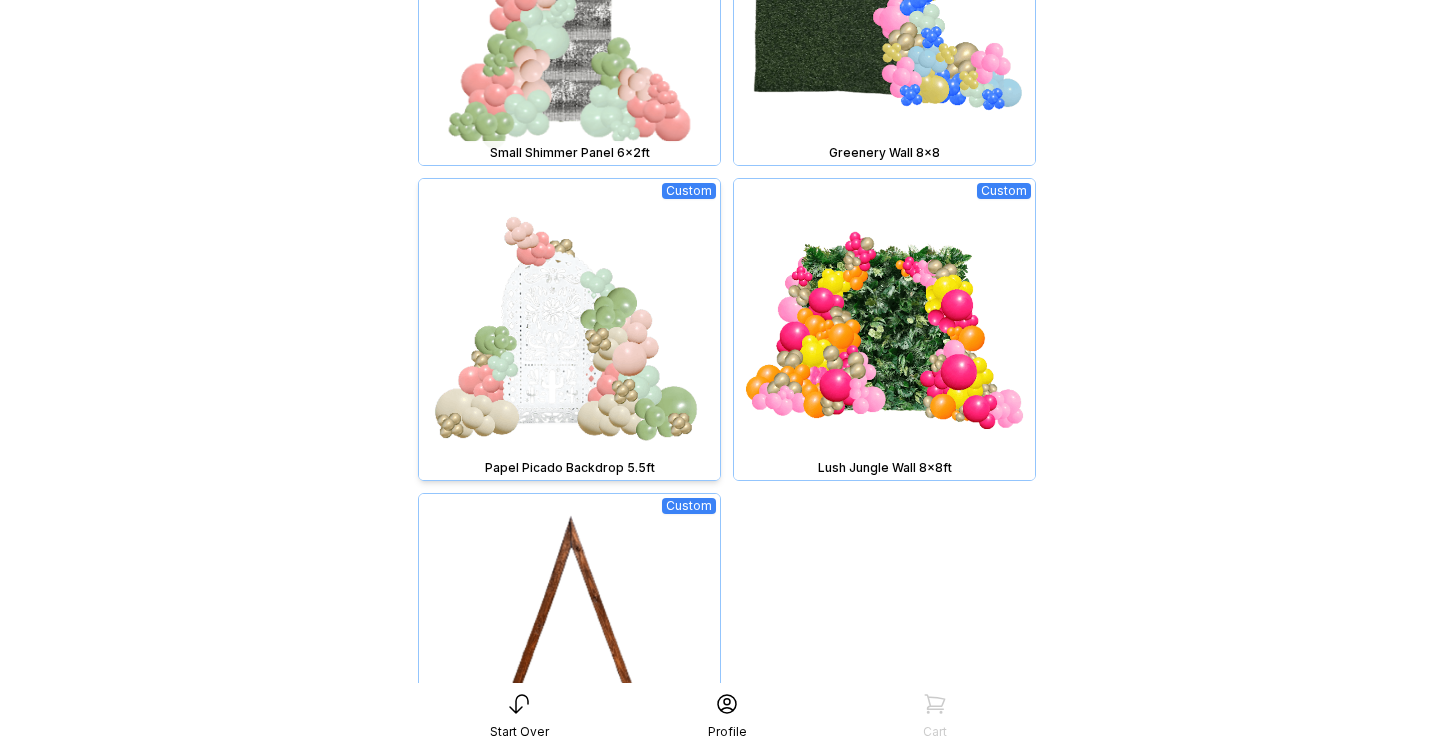 click at bounding box center (569, 329) 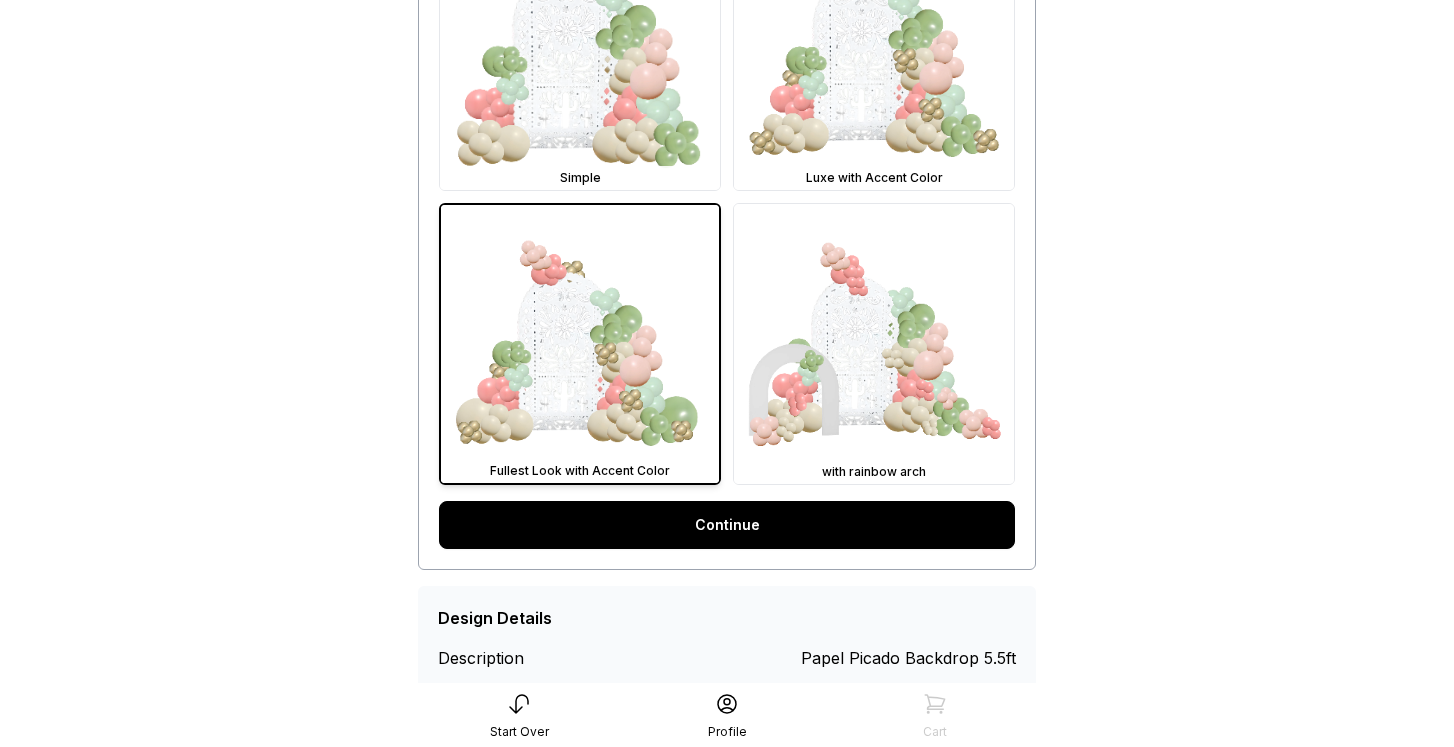 scroll, scrollTop: 723, scrollLeft: 0, axis: vertical 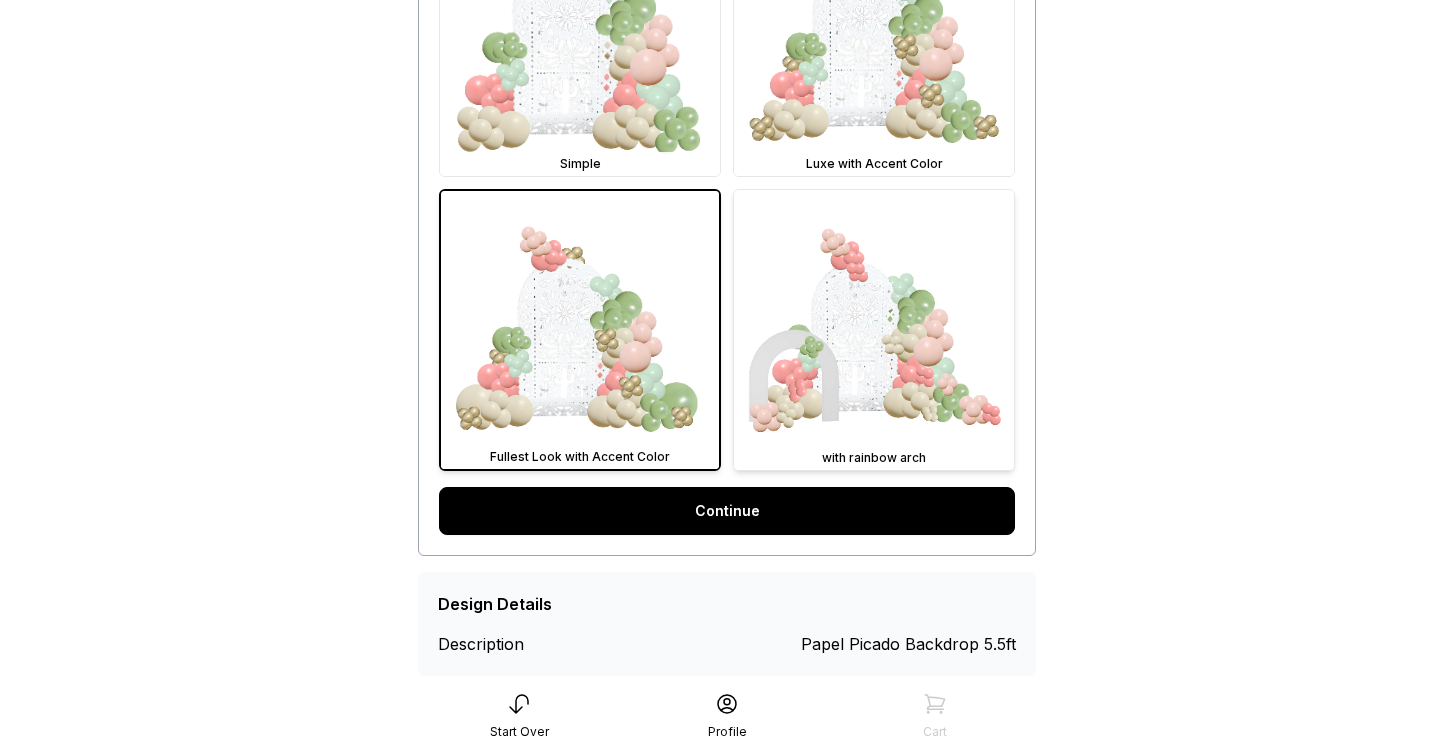 click at bounding box center (874, 330) 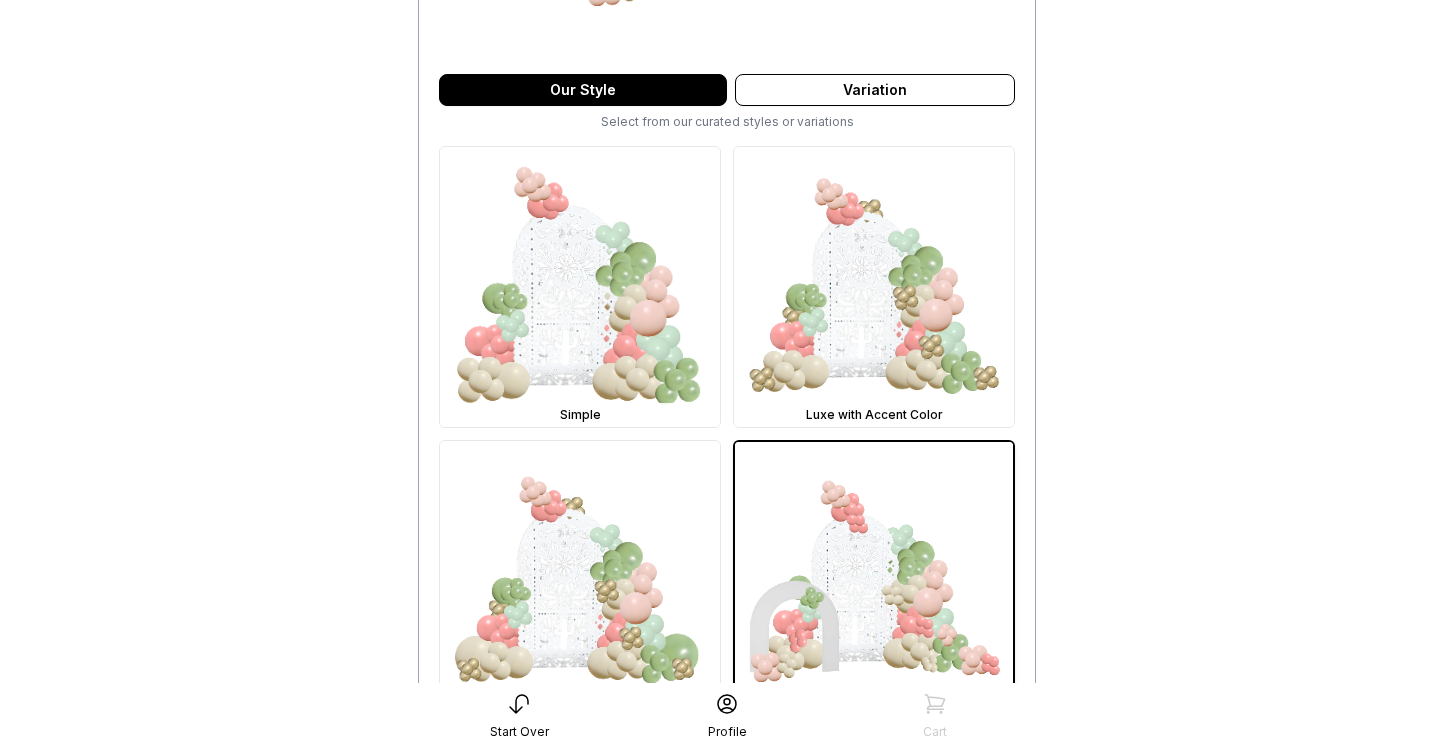 scroll, scrollTop: 768, scrollLeft: 0, axis: vertical 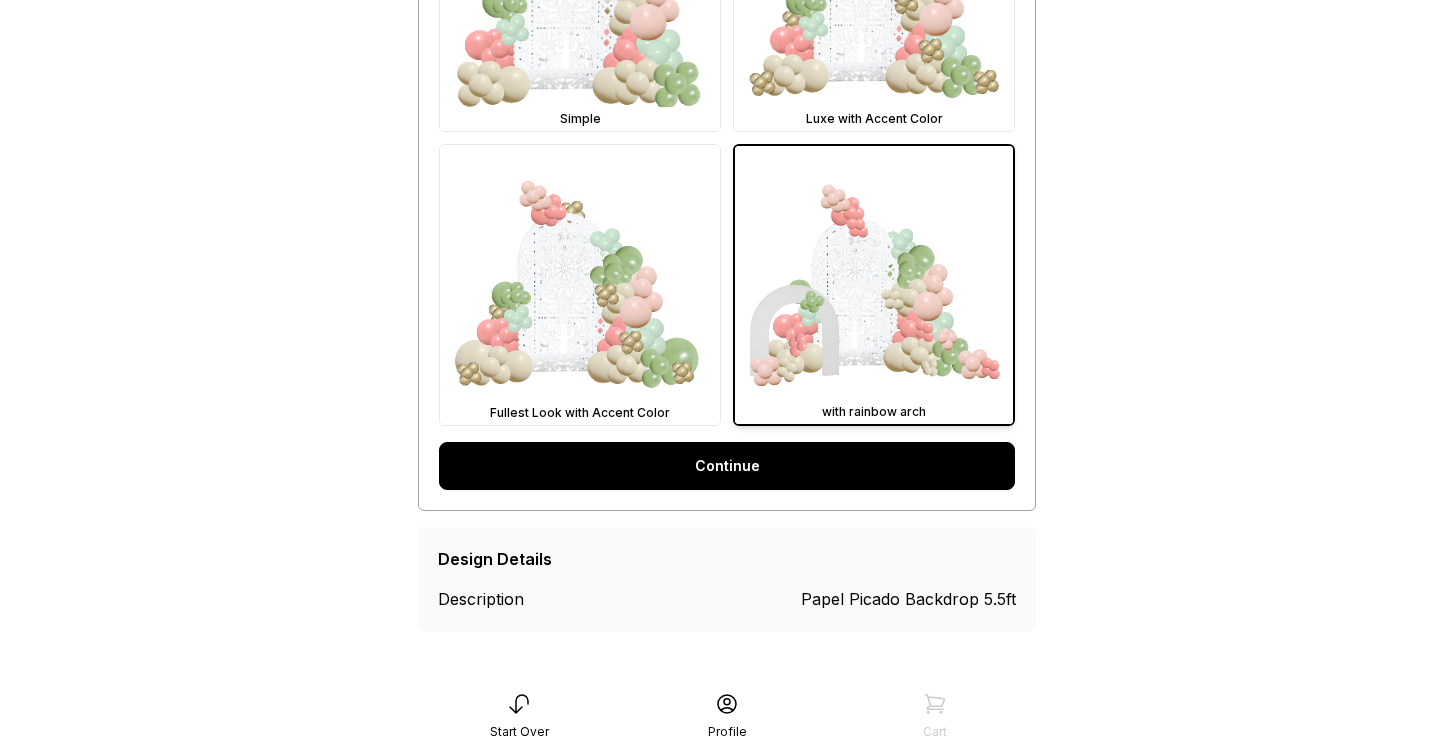 click on "Continue" at bounding box center (727, 466) 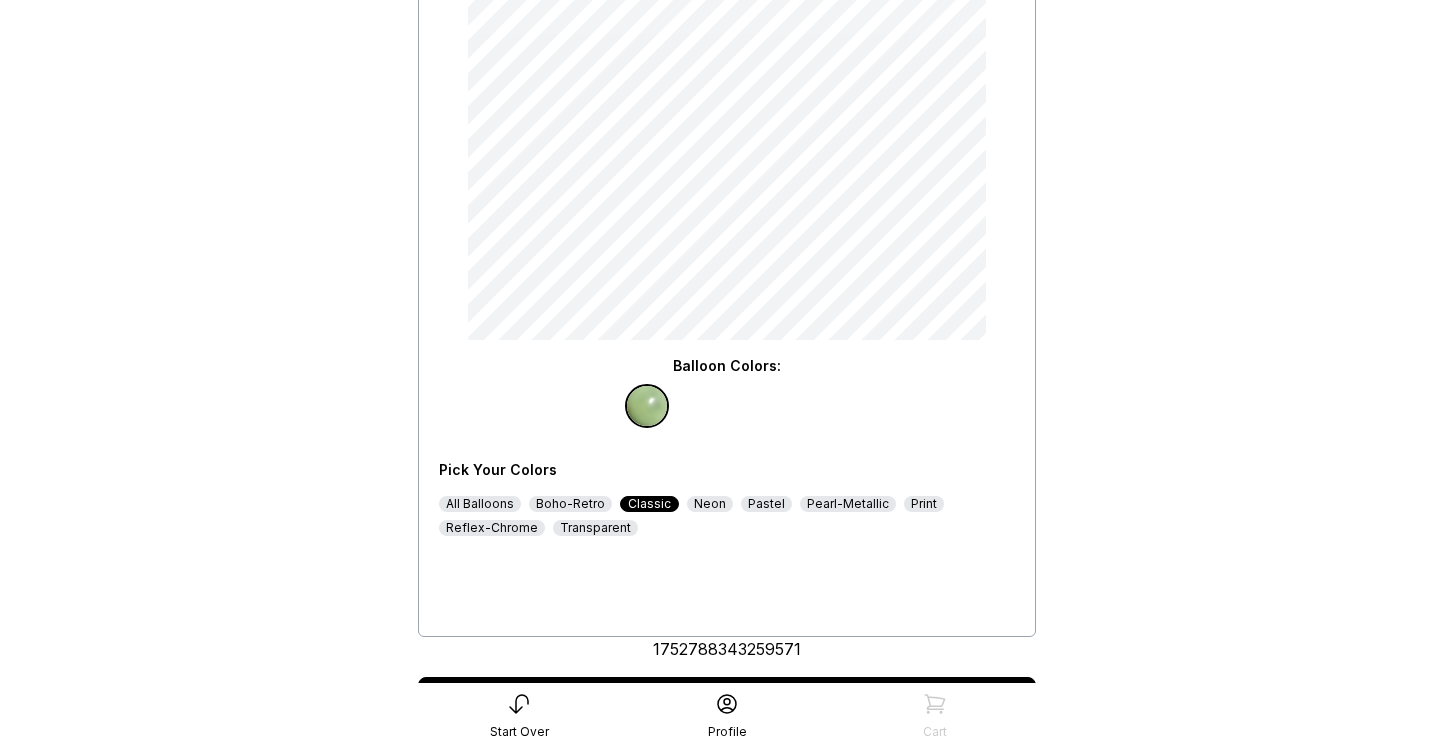 scroll, scrollTop: 222, scrollLeft: 0, axis: vertical 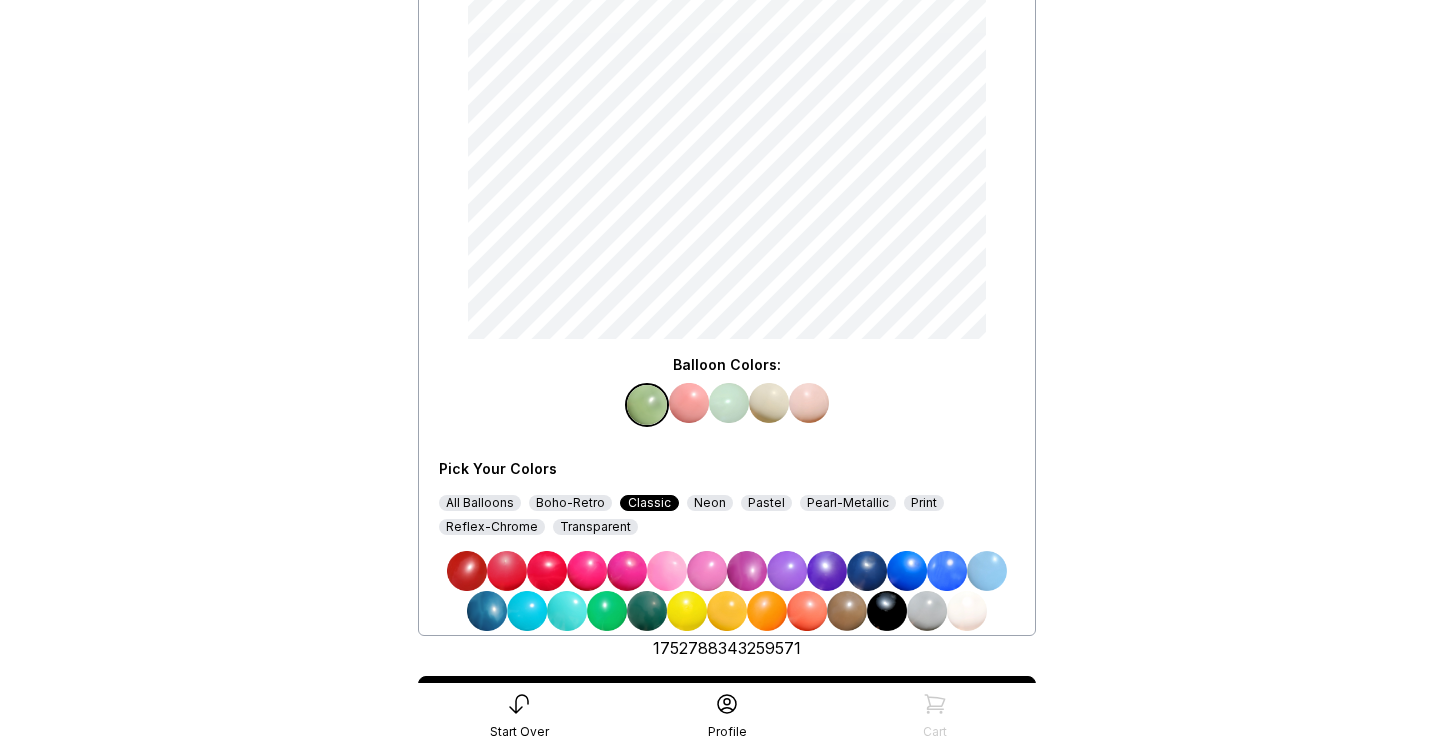click on "Pastel" at bounding box center [766, 503] 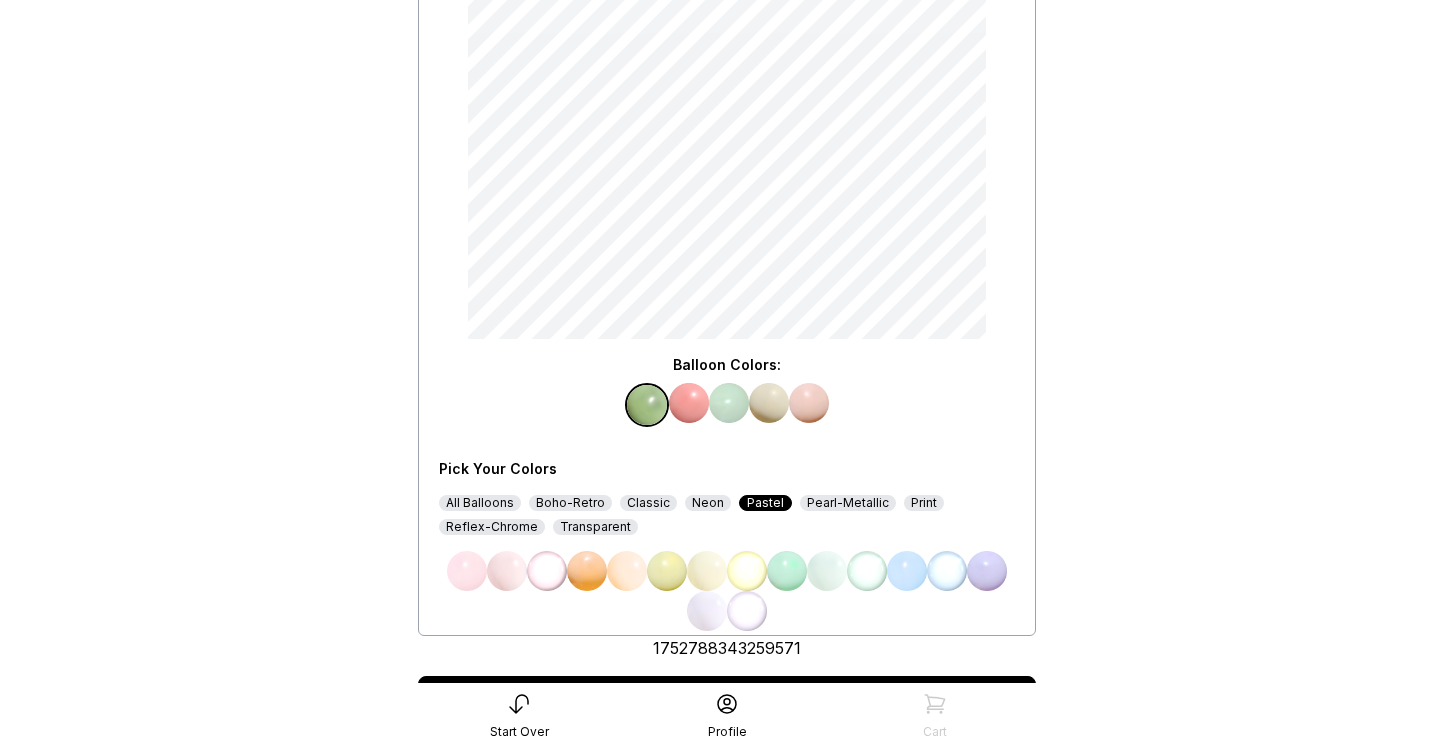 click at bounding box center (467, 571) 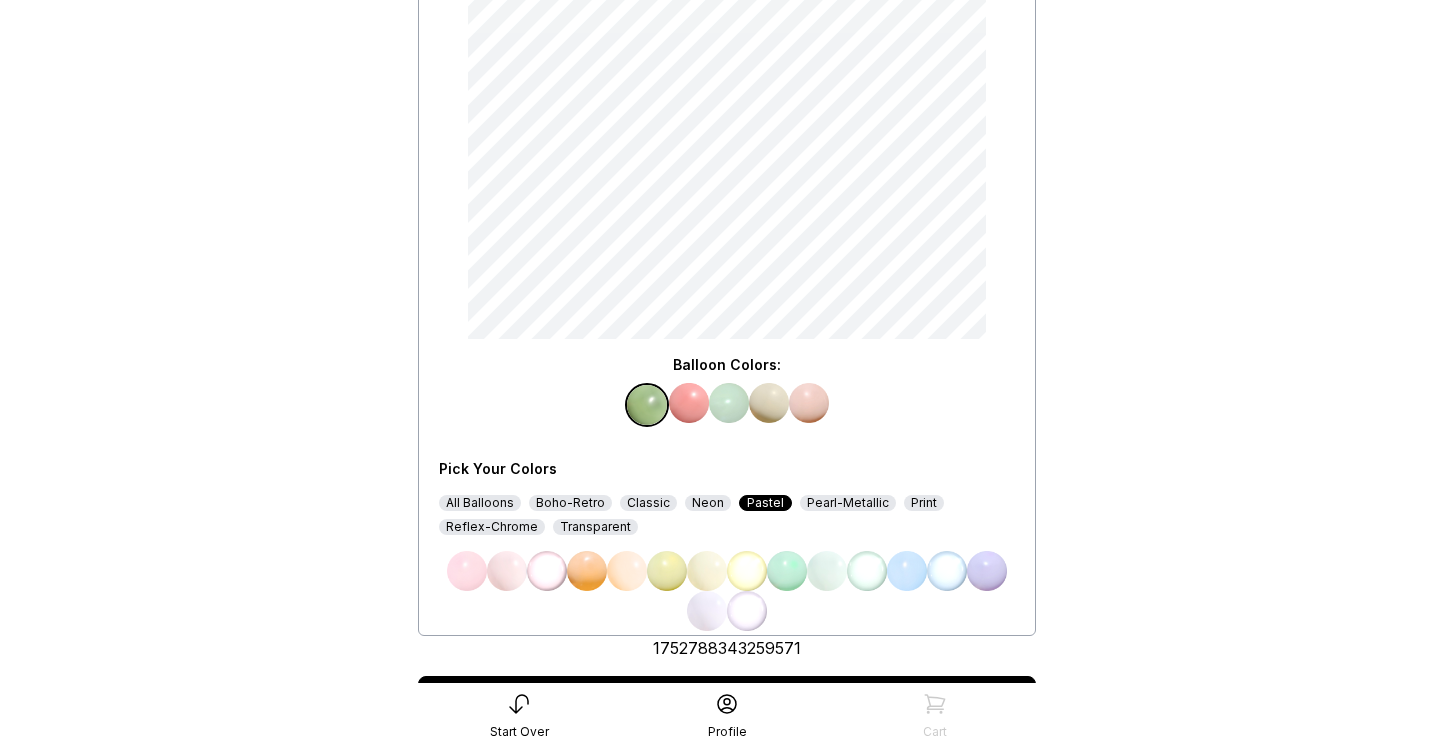 click at bounding box center [689, 403] 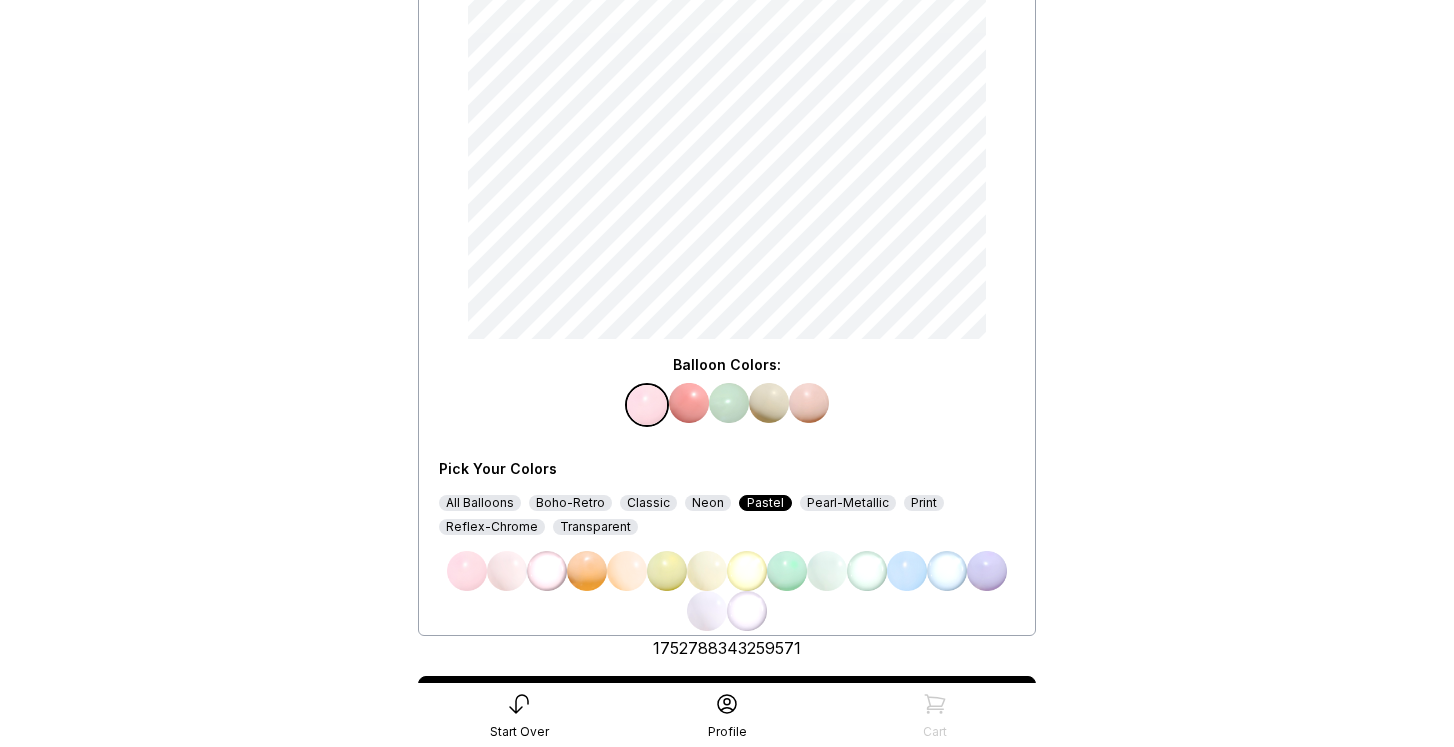 click at bounding box center [507, 571] 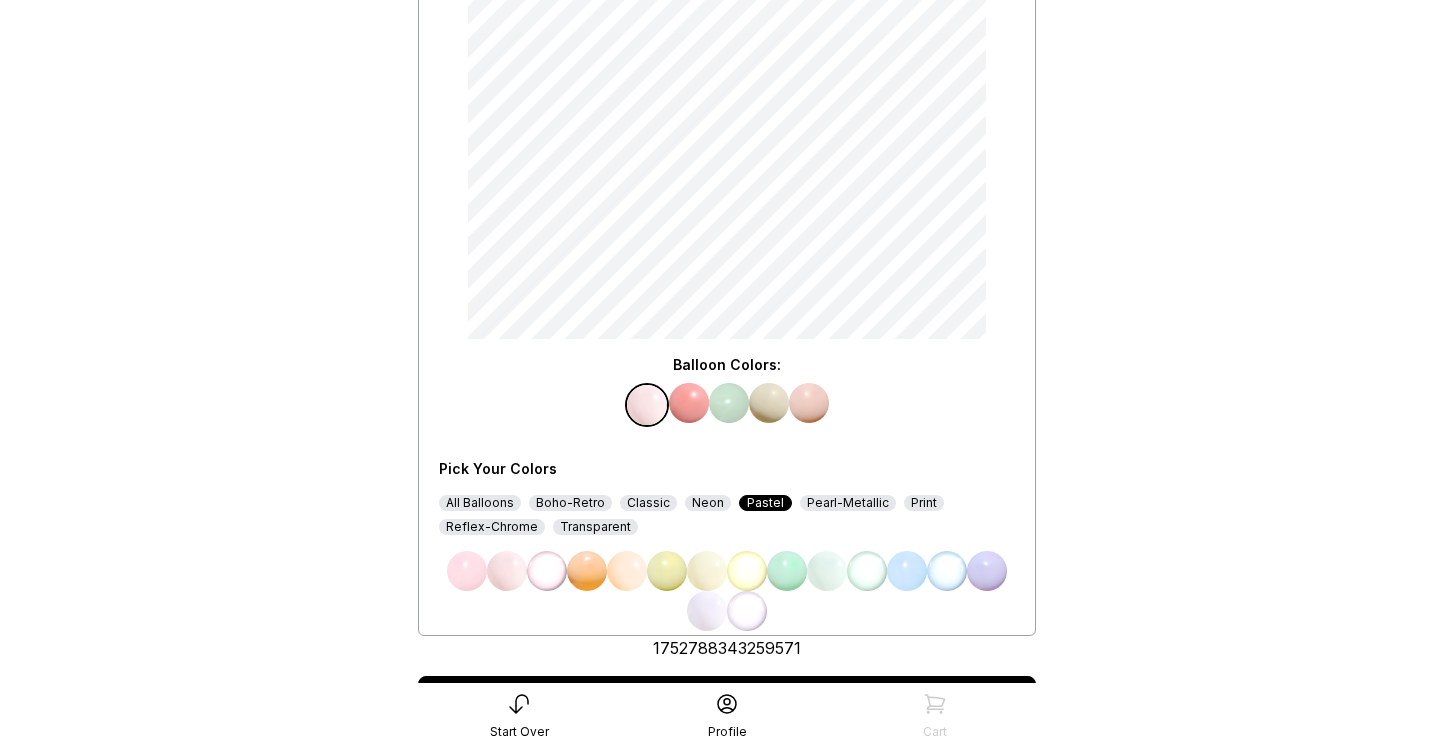 click at bounding box center [729, 403] 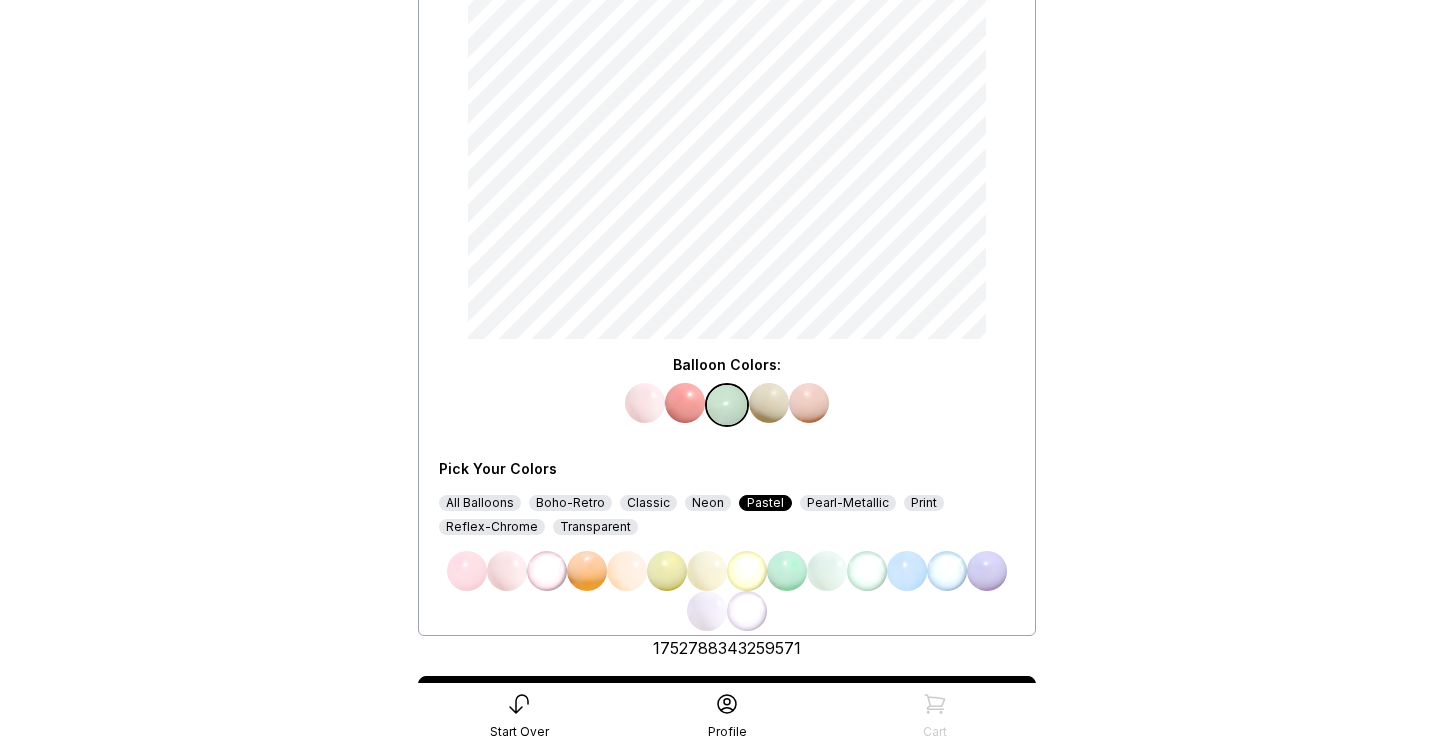 click at bounding box center [627, 571] 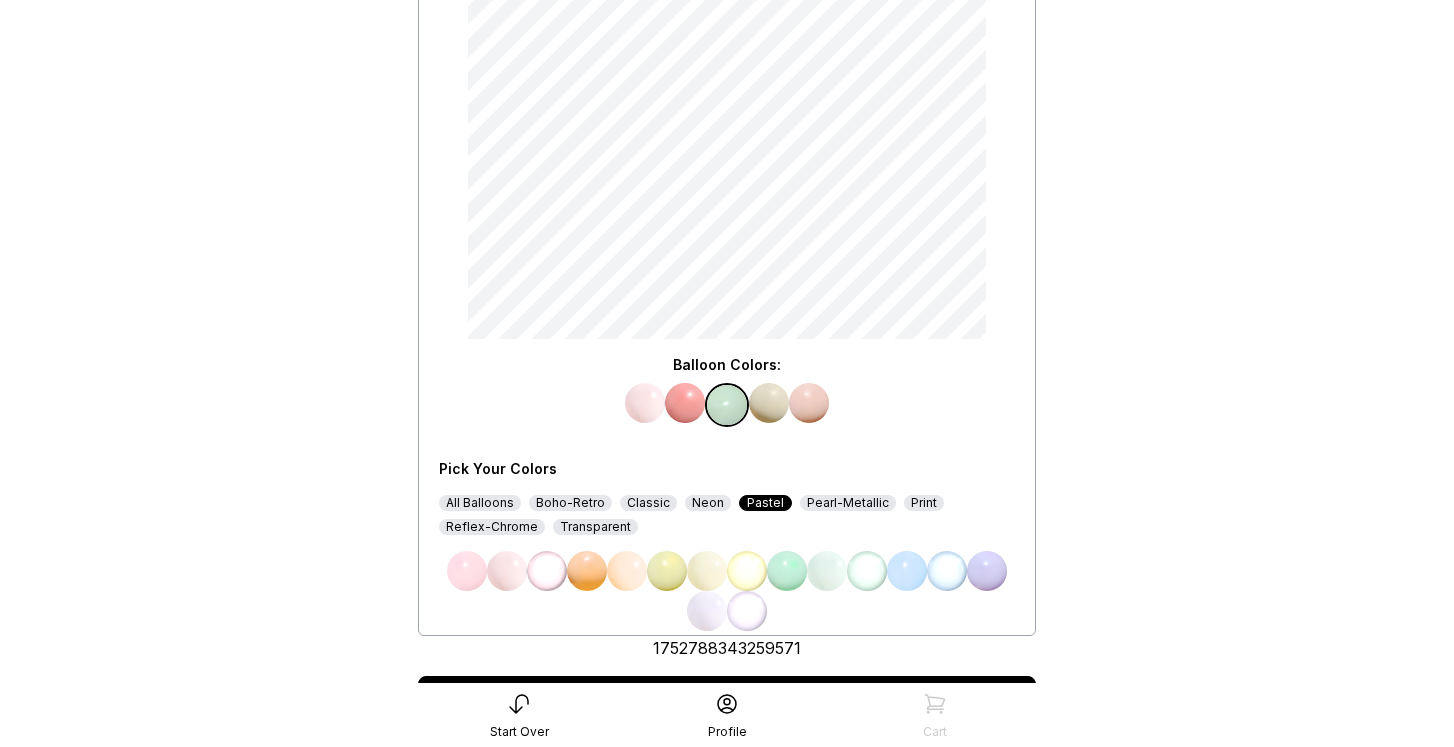 click at bounding box center [769, 403] 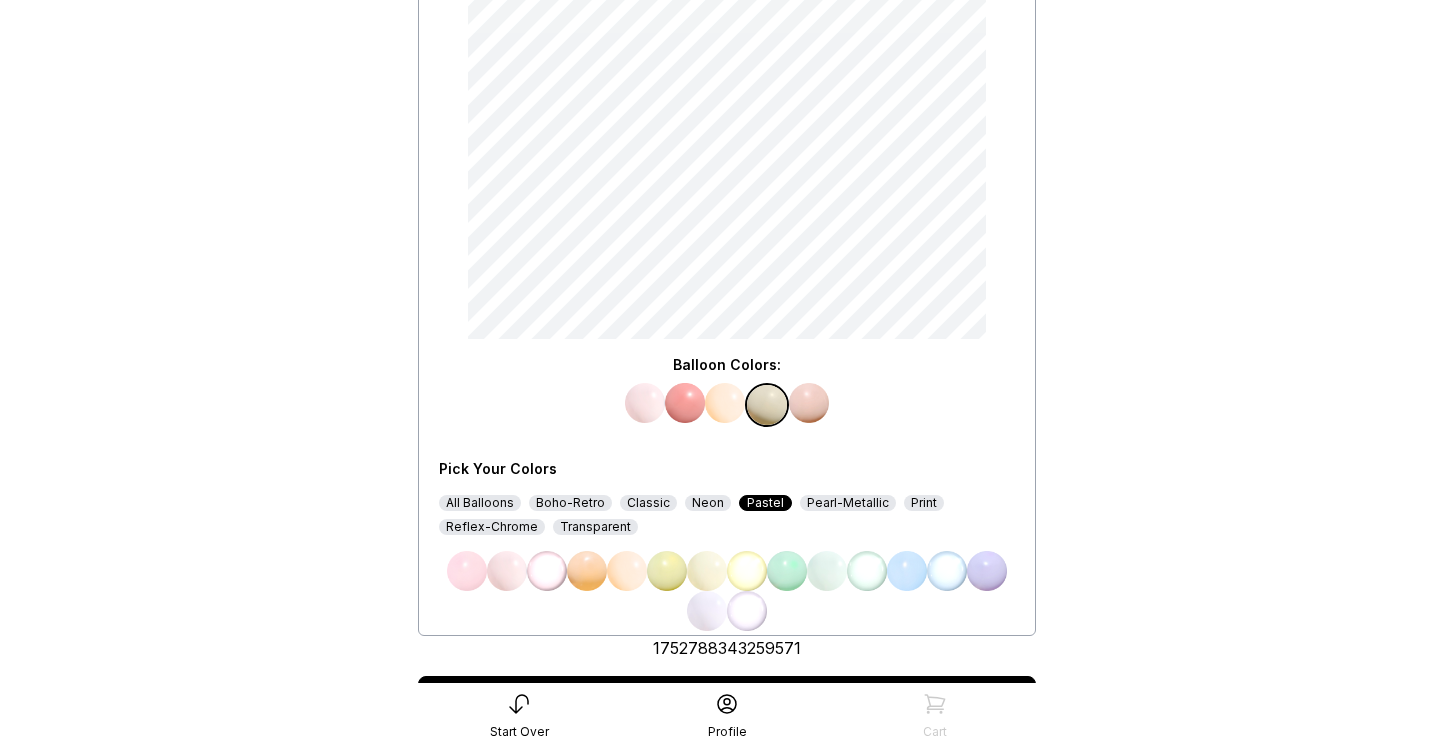 click at bounding box center [587, 571] 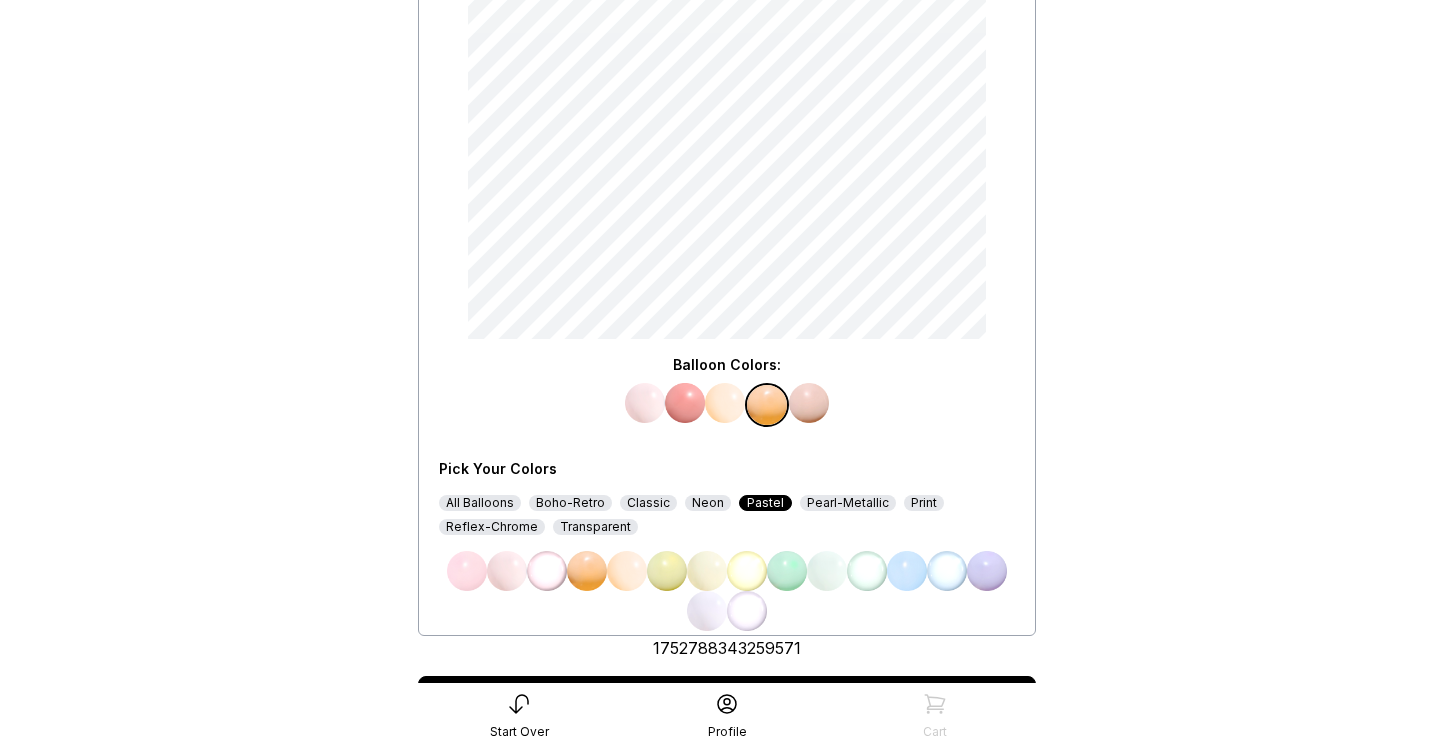scroll, scrollTop: 331, scrollLeft: 0, axis: vertical 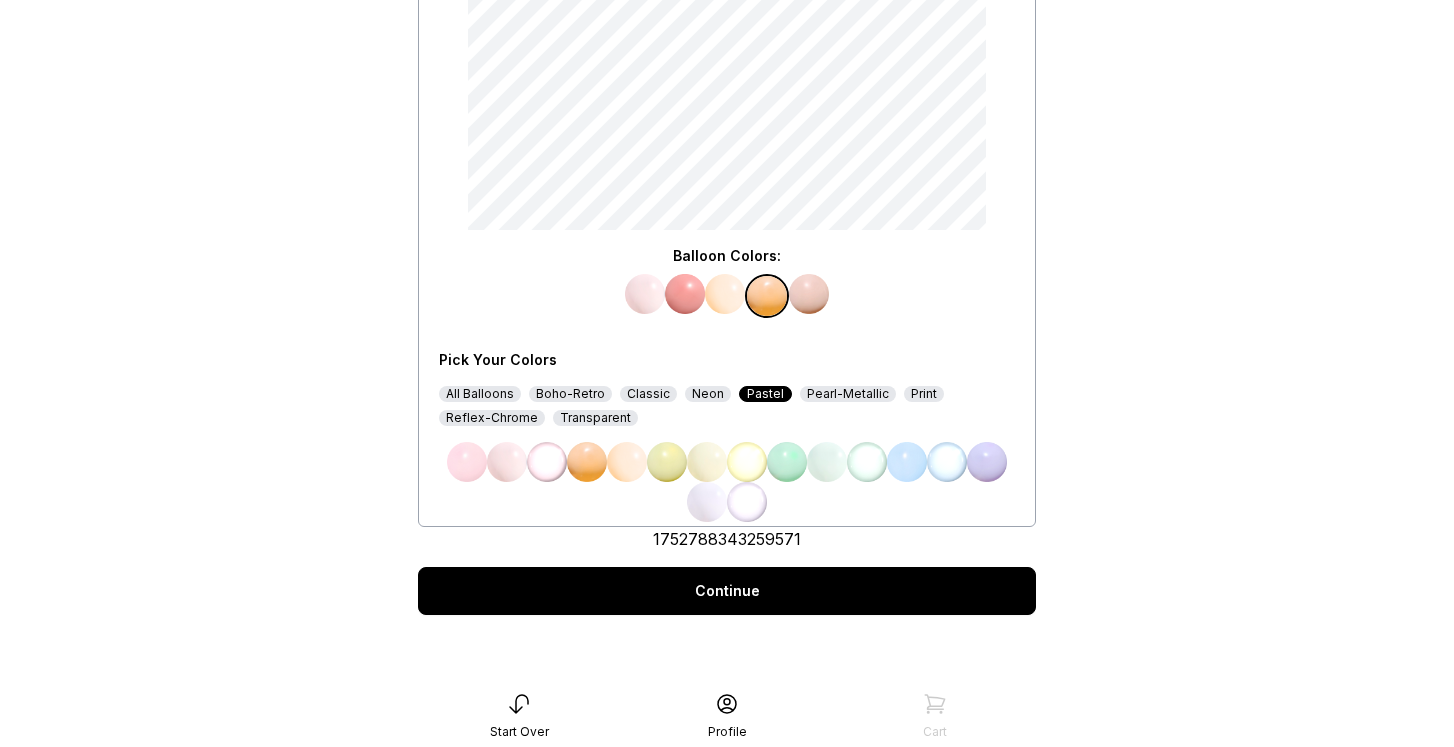 click on "Continue" at bounding box center (727, 591) 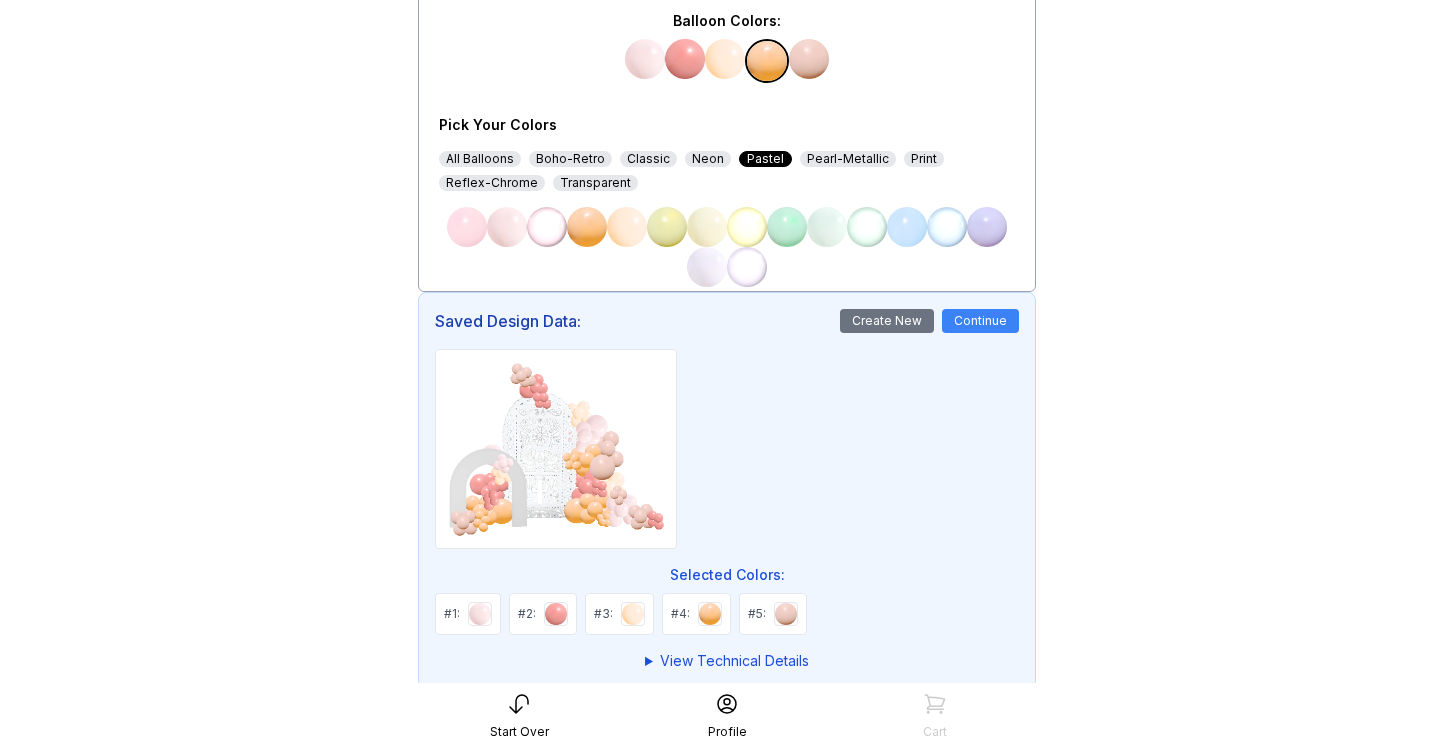 scroll, scrollTop: 639, scrollLeft: 0, axis: vertical 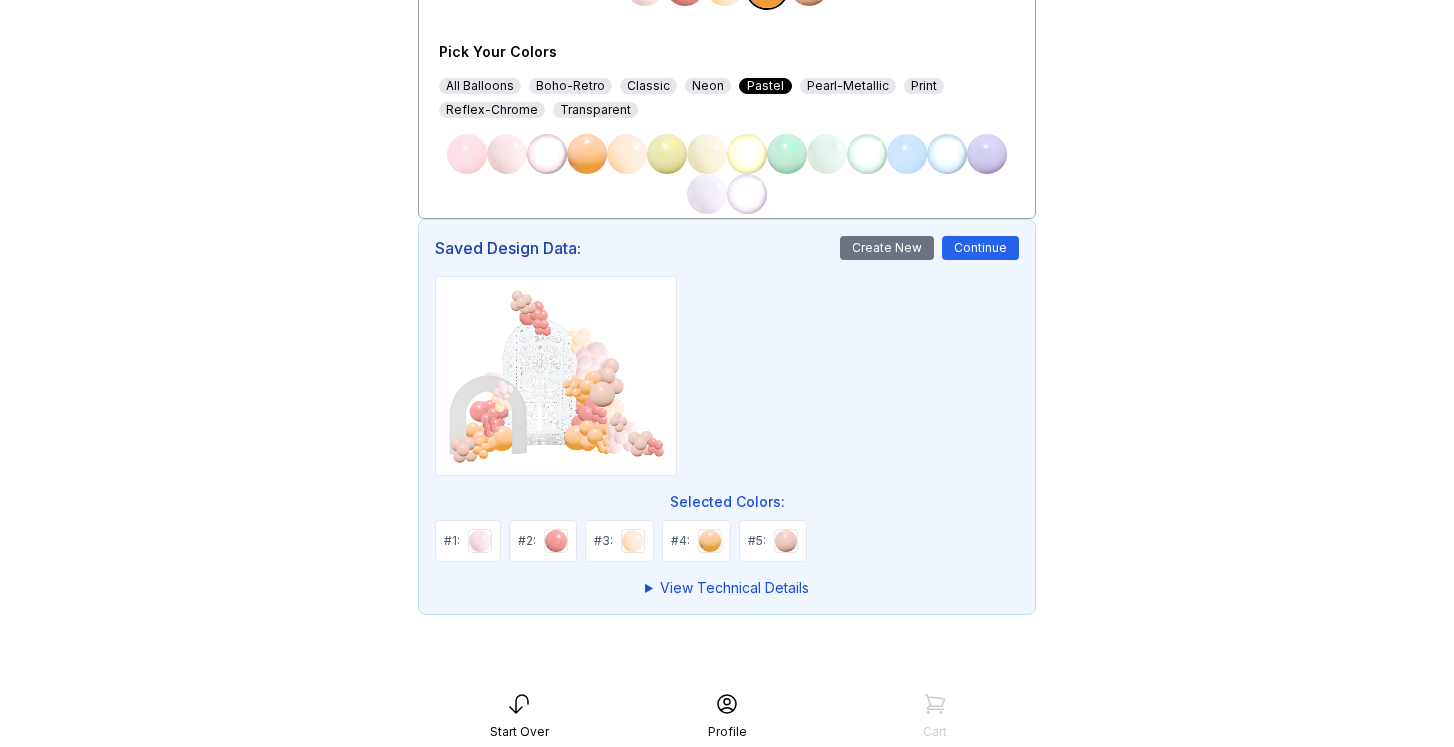 click on "Continue" at bounding box center (980, 248) 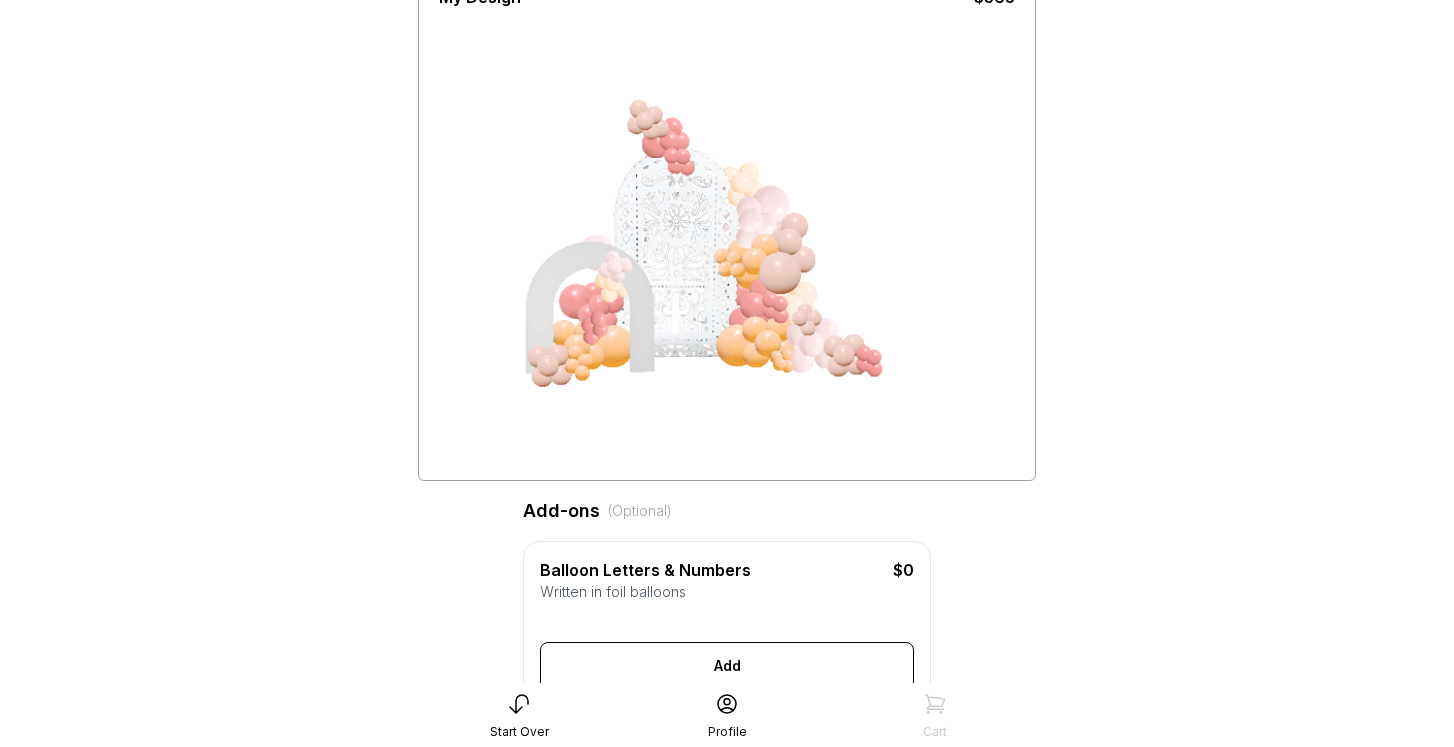 scroll, scrollTop: 0, scrollLeft: 0, axis: both 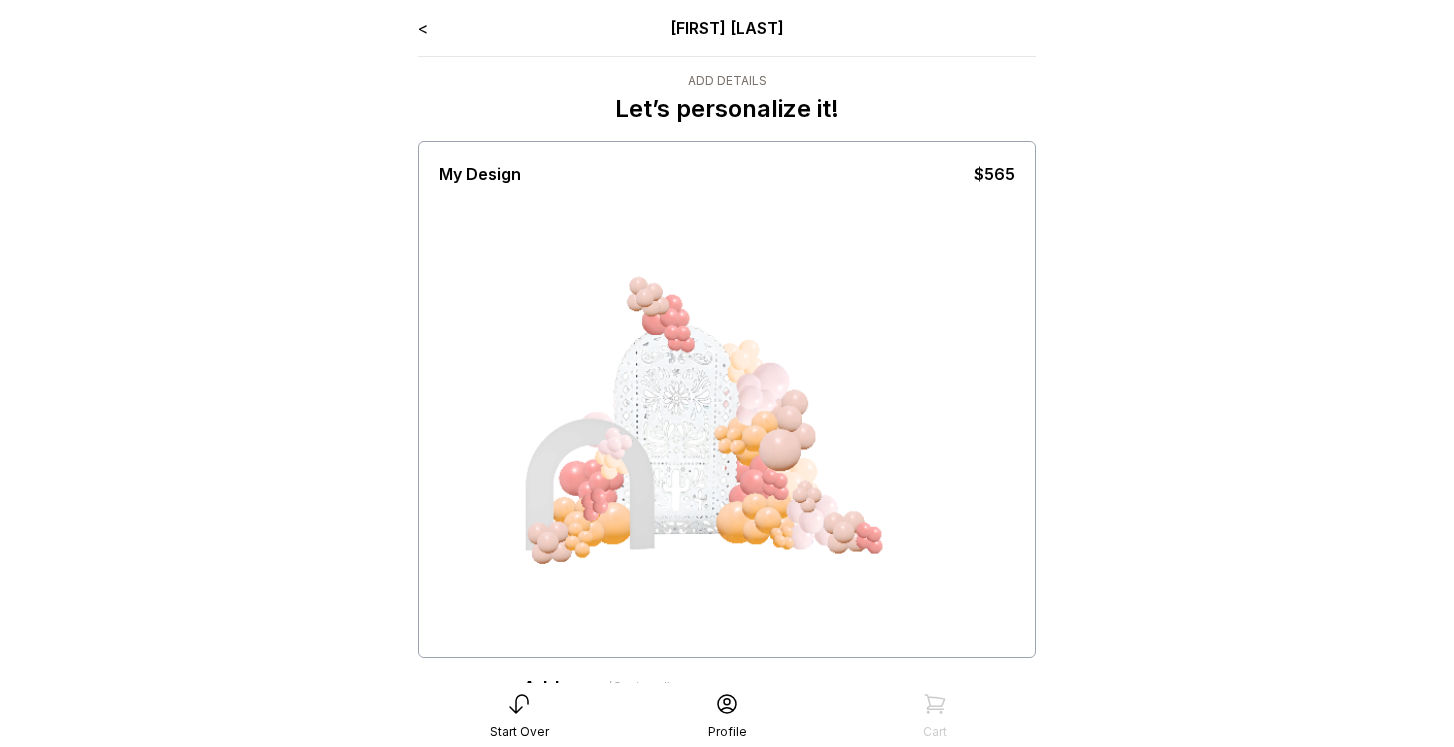 click at bounding box center (703, 419) 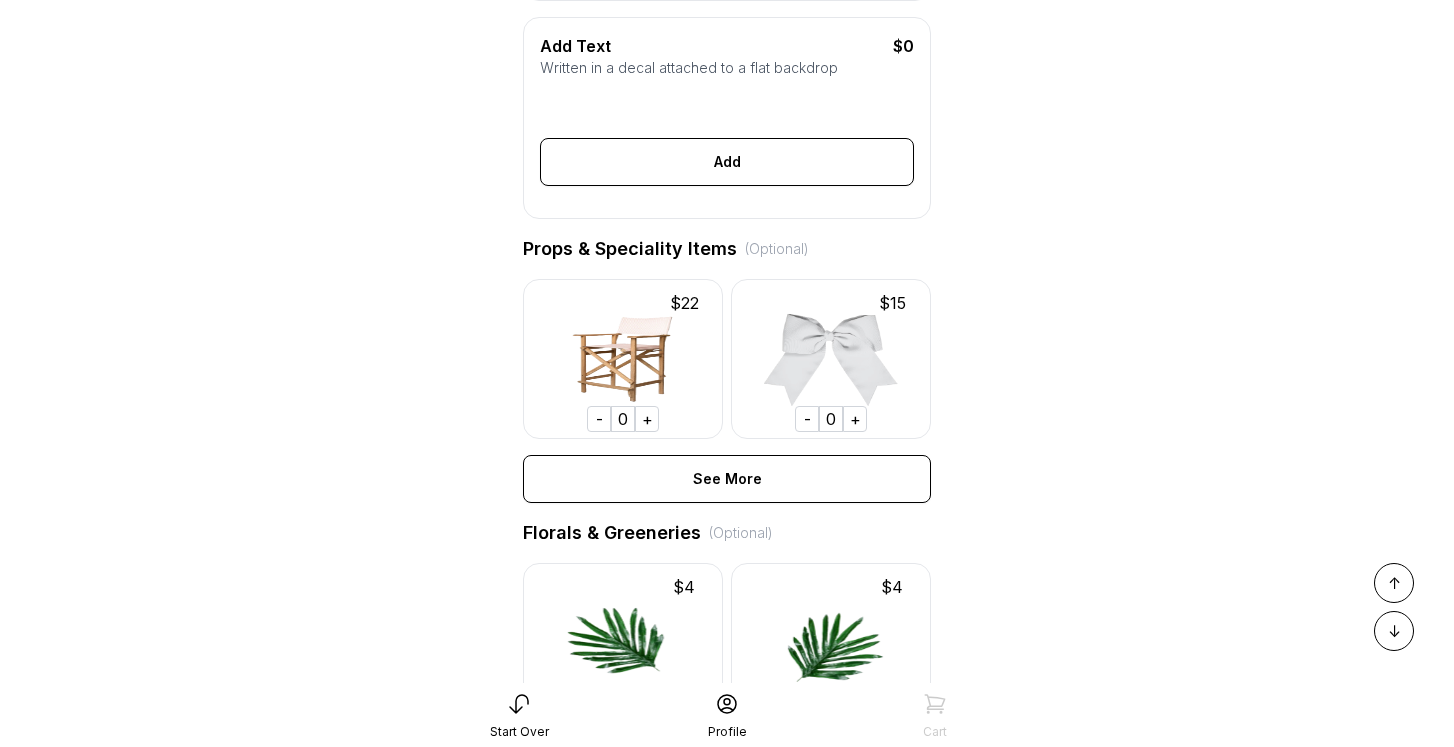 scroll, scrollTop: 901, scrollLeft: 0, axis: vertical 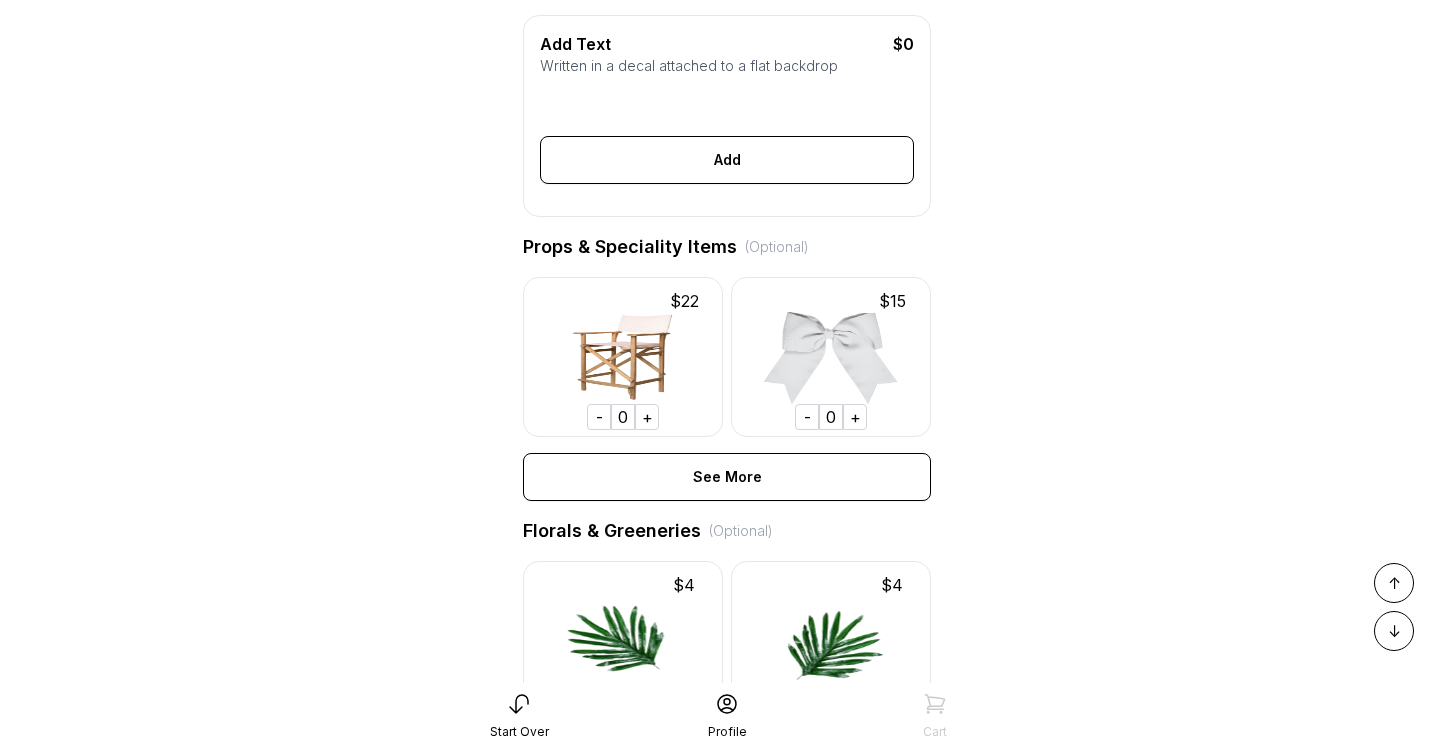 click on "+" at bounding box center (855, 417) 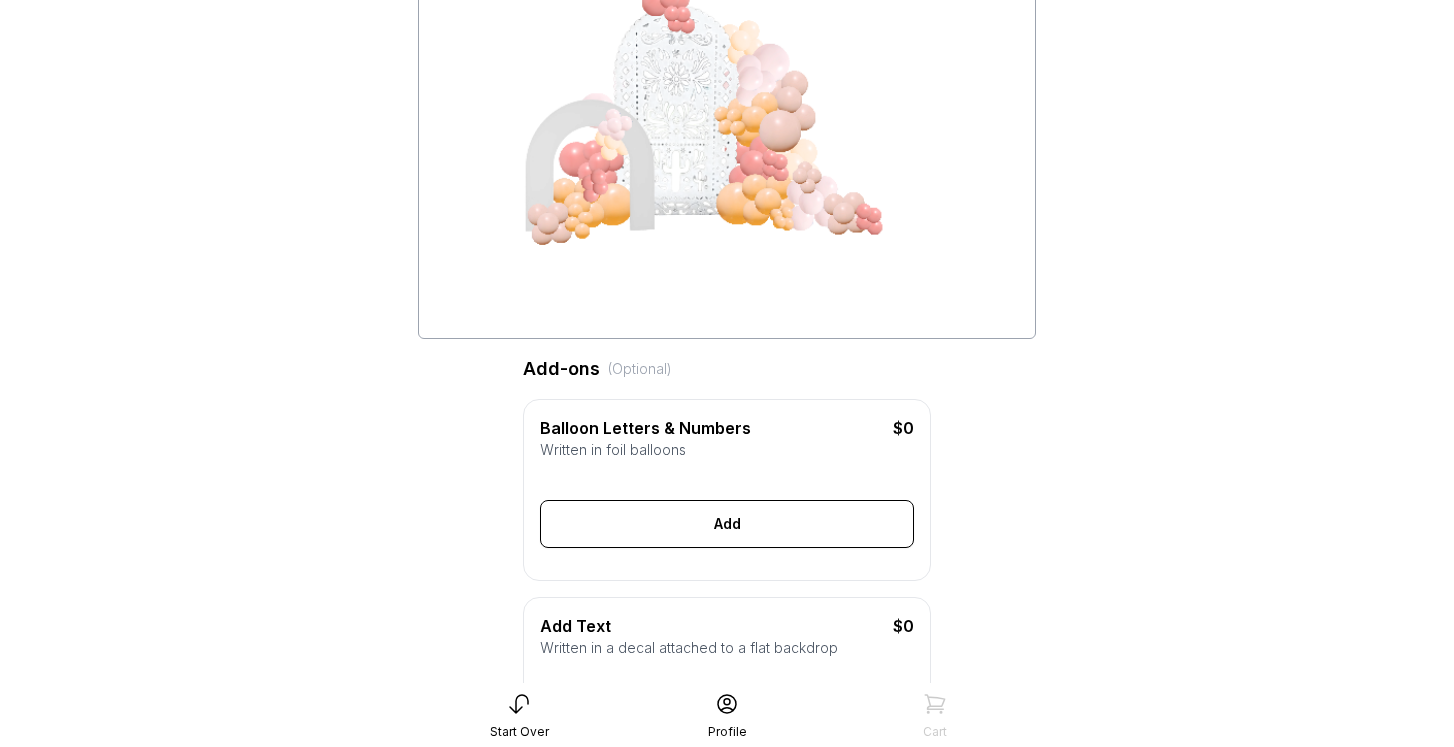 scroll, scrollTop: 0, scrollLeft: 0, axis: both 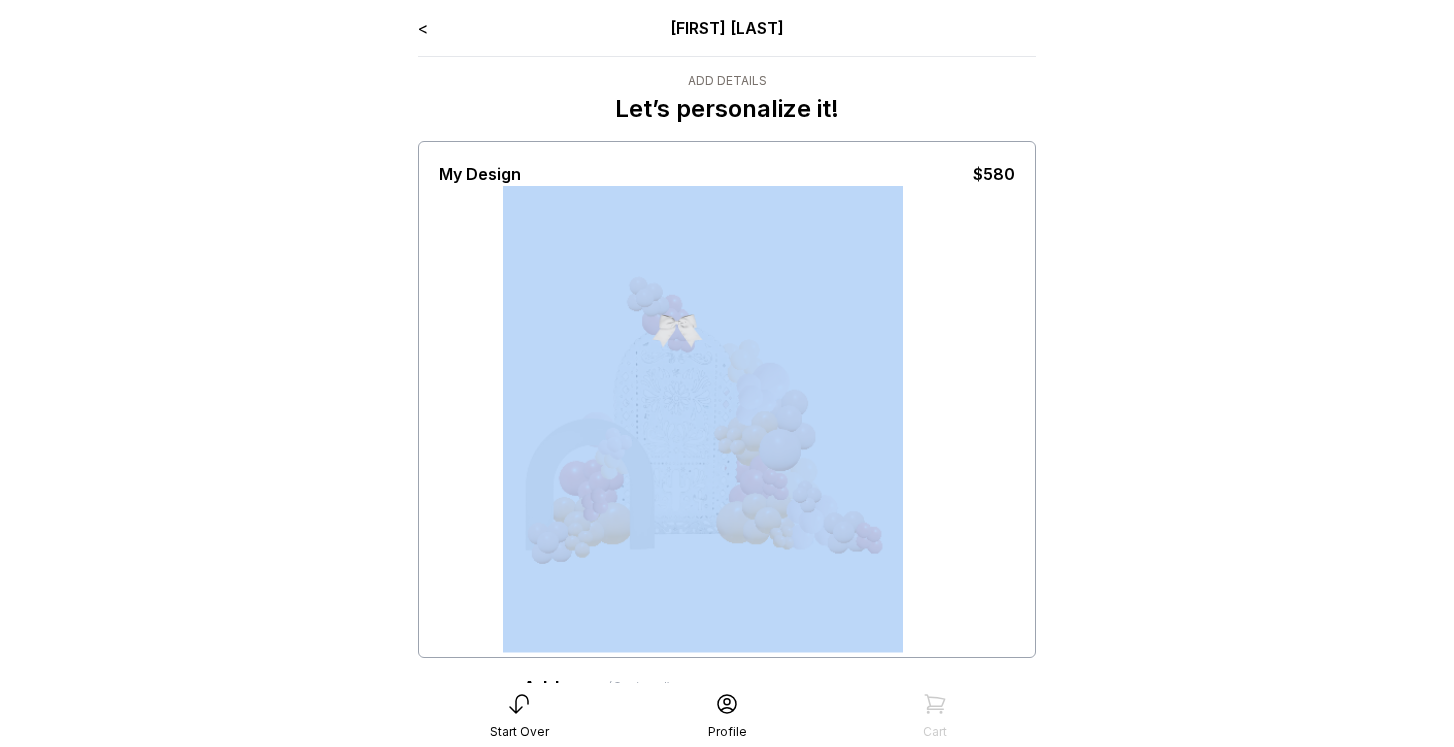 drag, startPoint x: 523, startPoint y: 197, endPoint x: 822, endPoint y: 453, distance: 393.62036 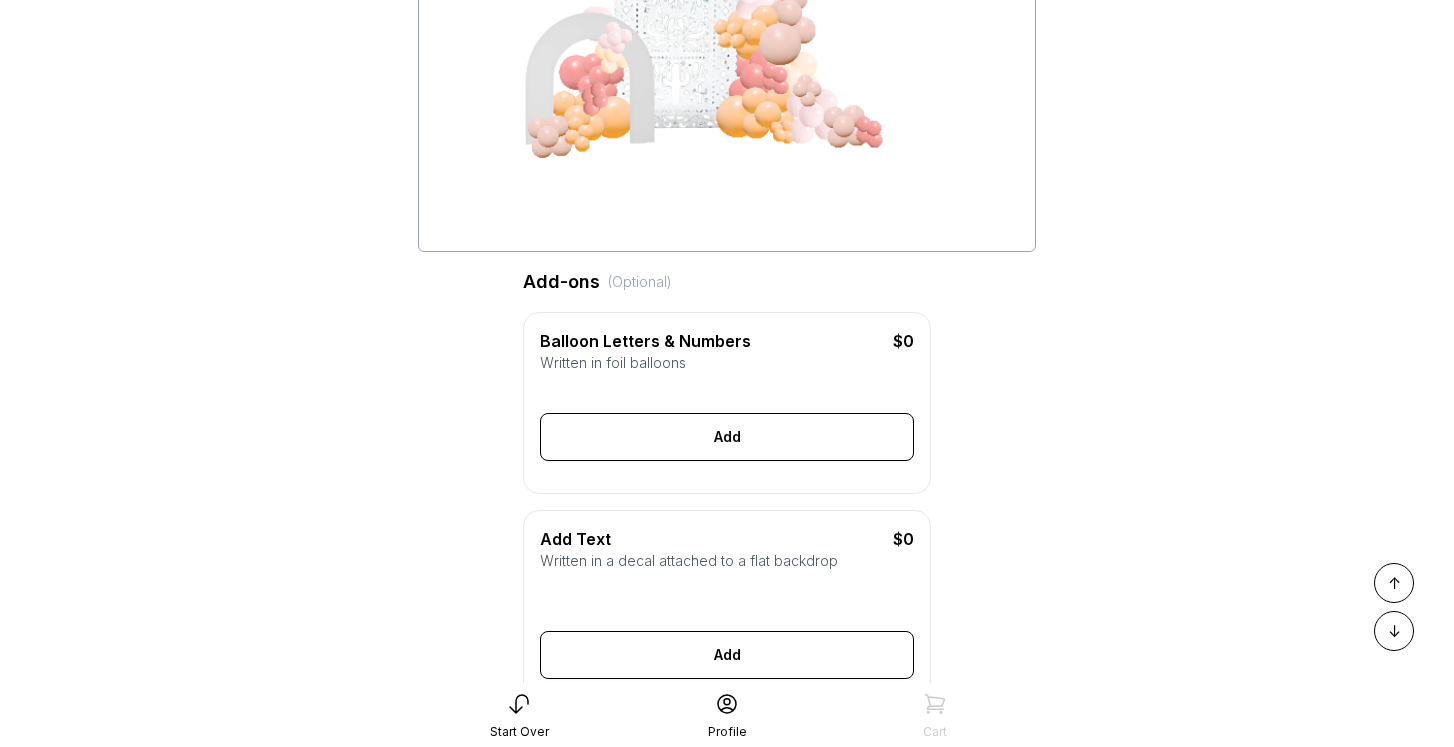 scroll, scrollTop: 883, scrollLeft: 0, axis: vertical 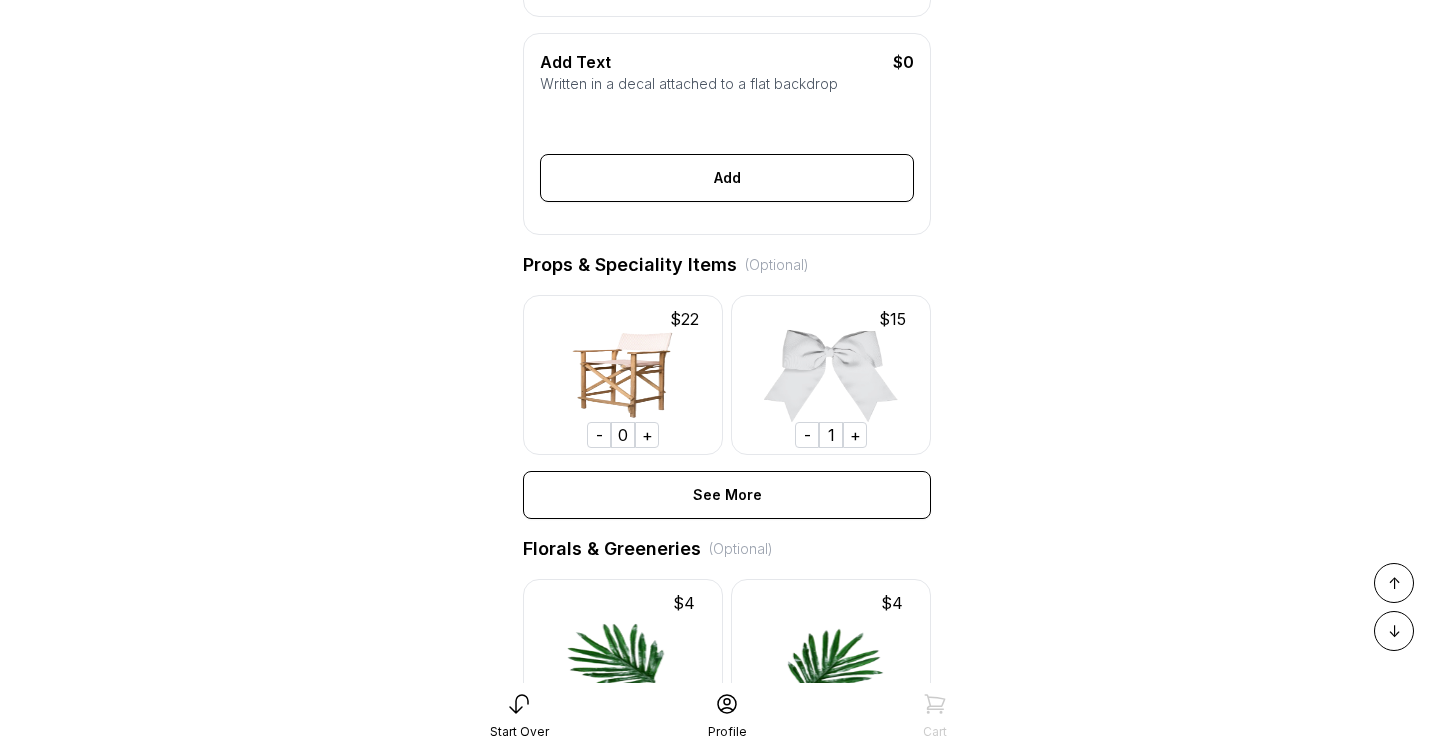 click on "+" at bounding box center [855, 435] 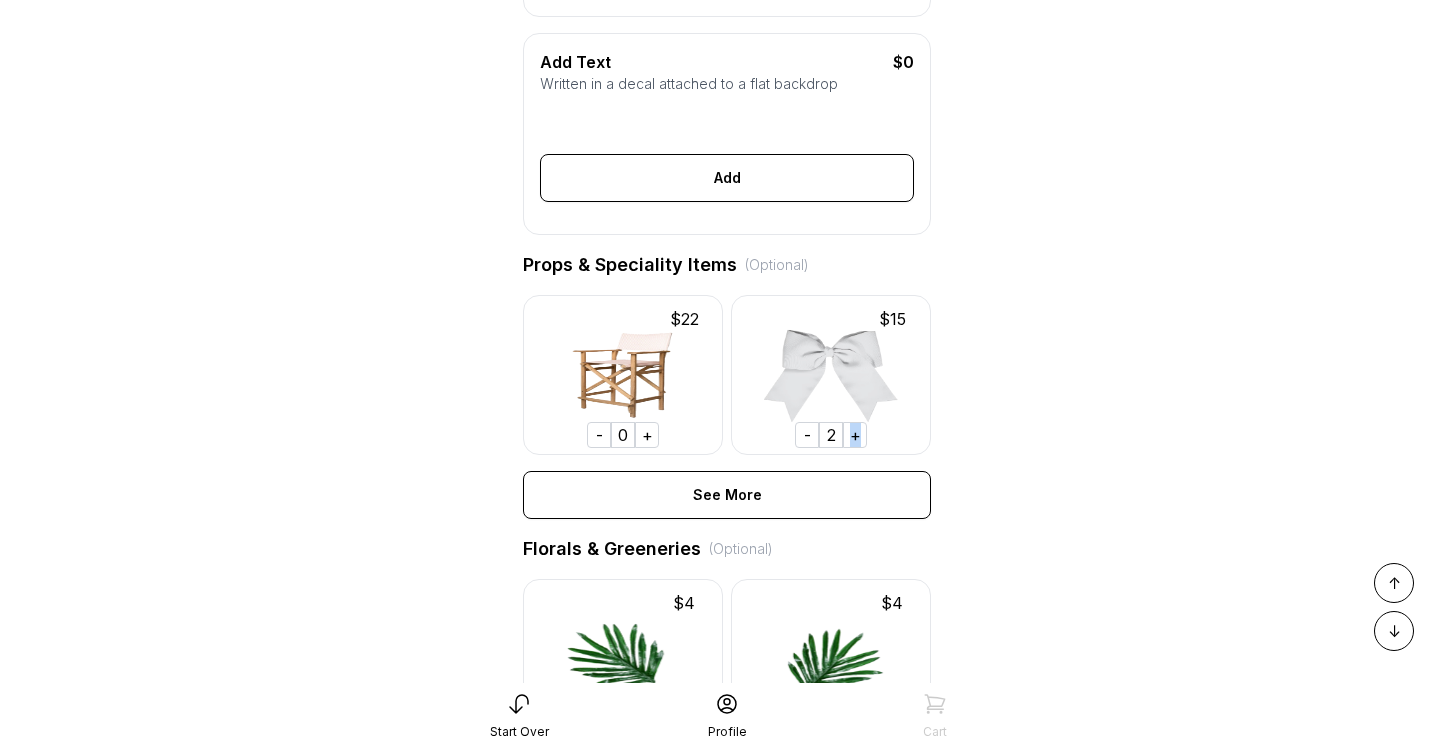 click on "+" at bounding box center (855, 435) 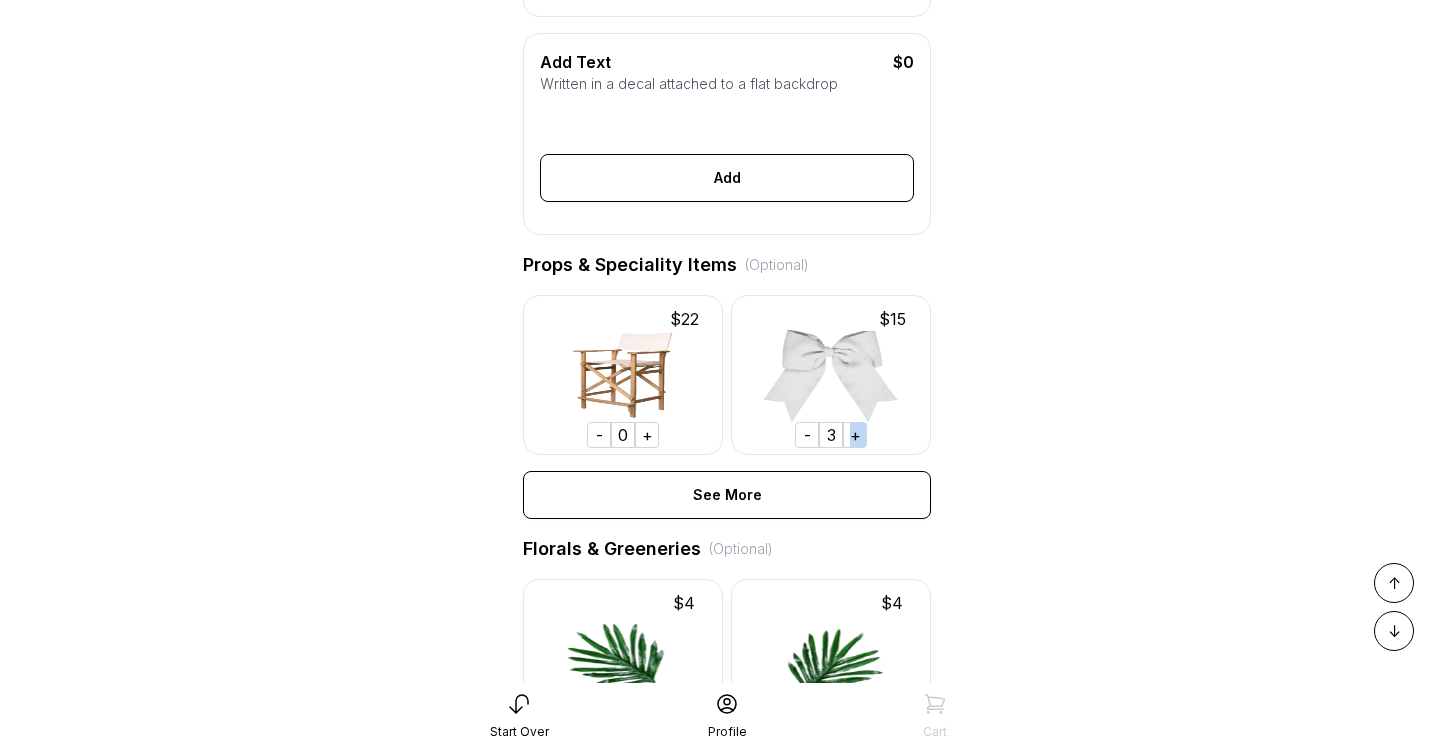 click on "+" at bounding box center (855, 435) 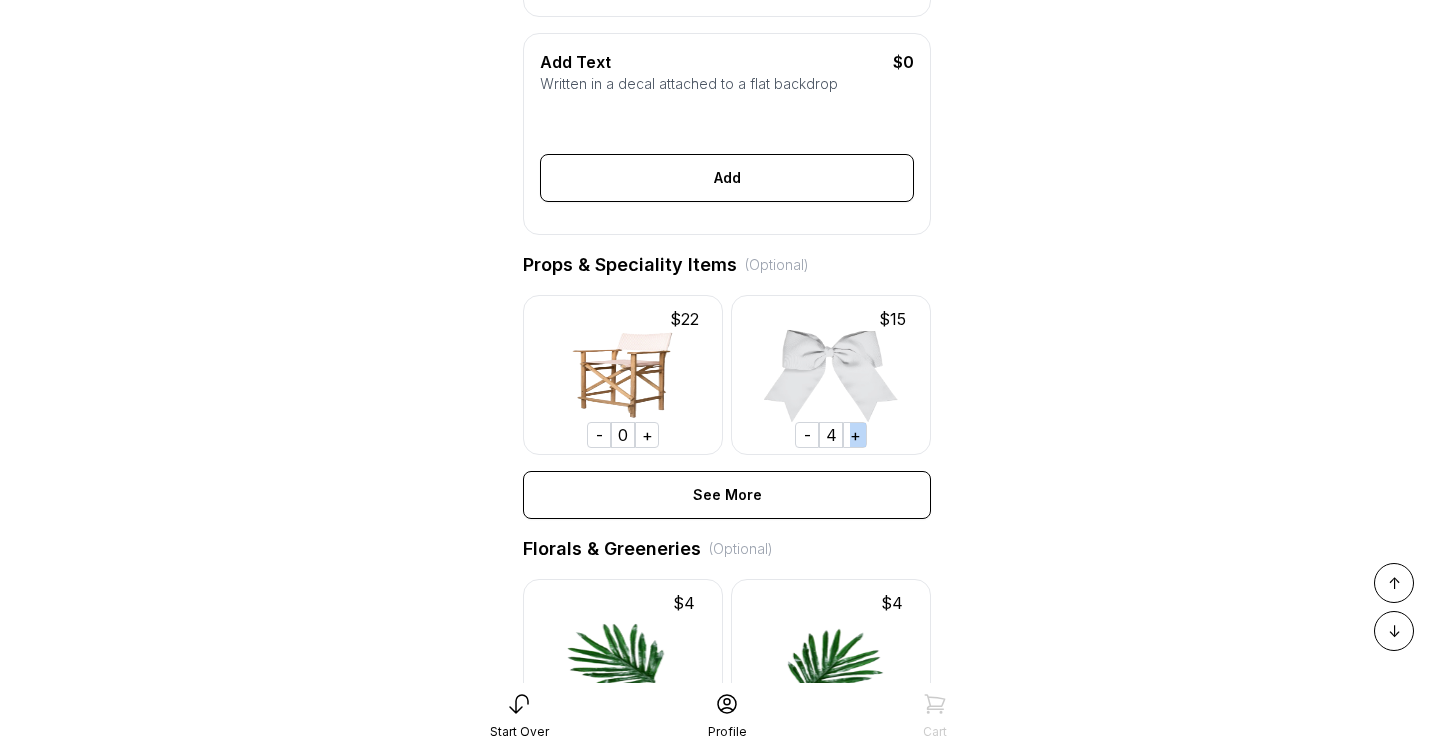 click on "+" at bounding box center (855, 435) 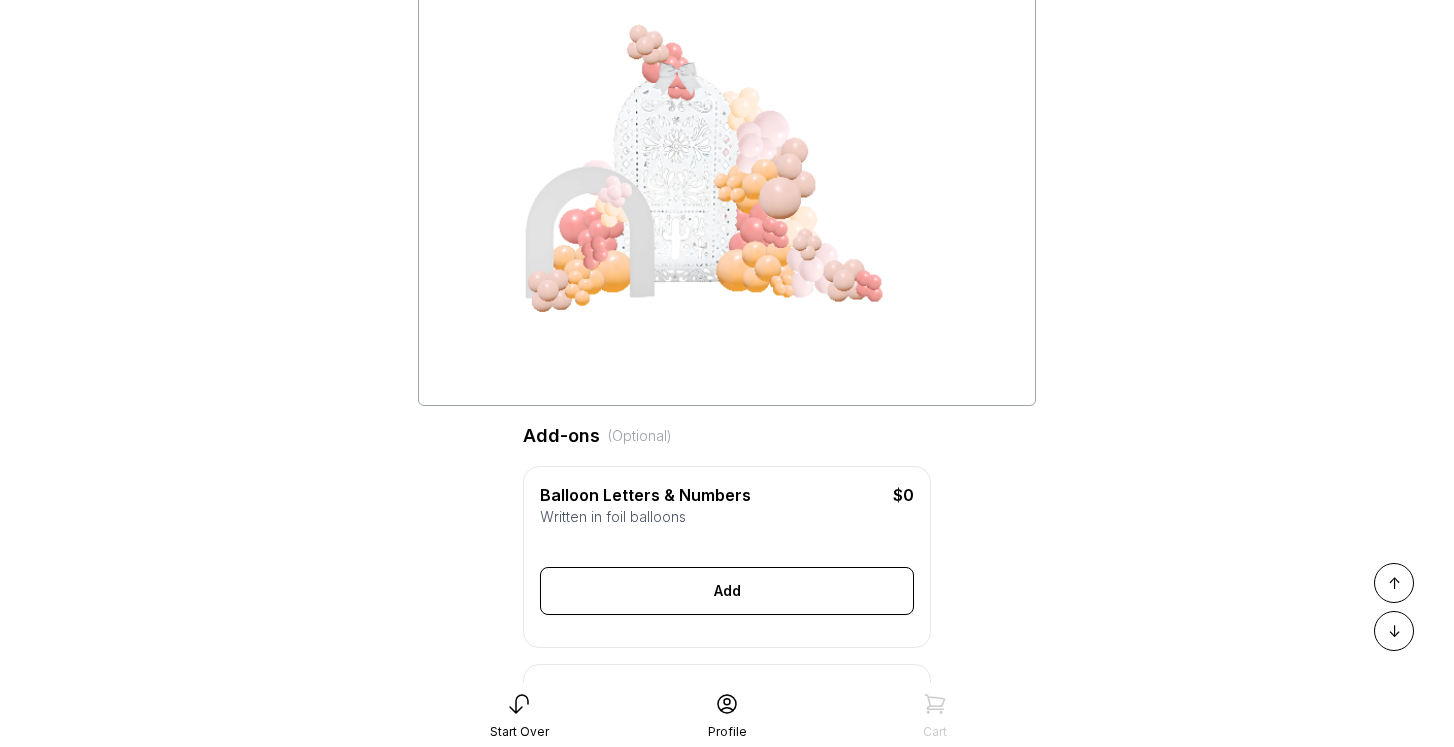 scroll, scrollTop: 0, scrollLeft: 0, axis: both 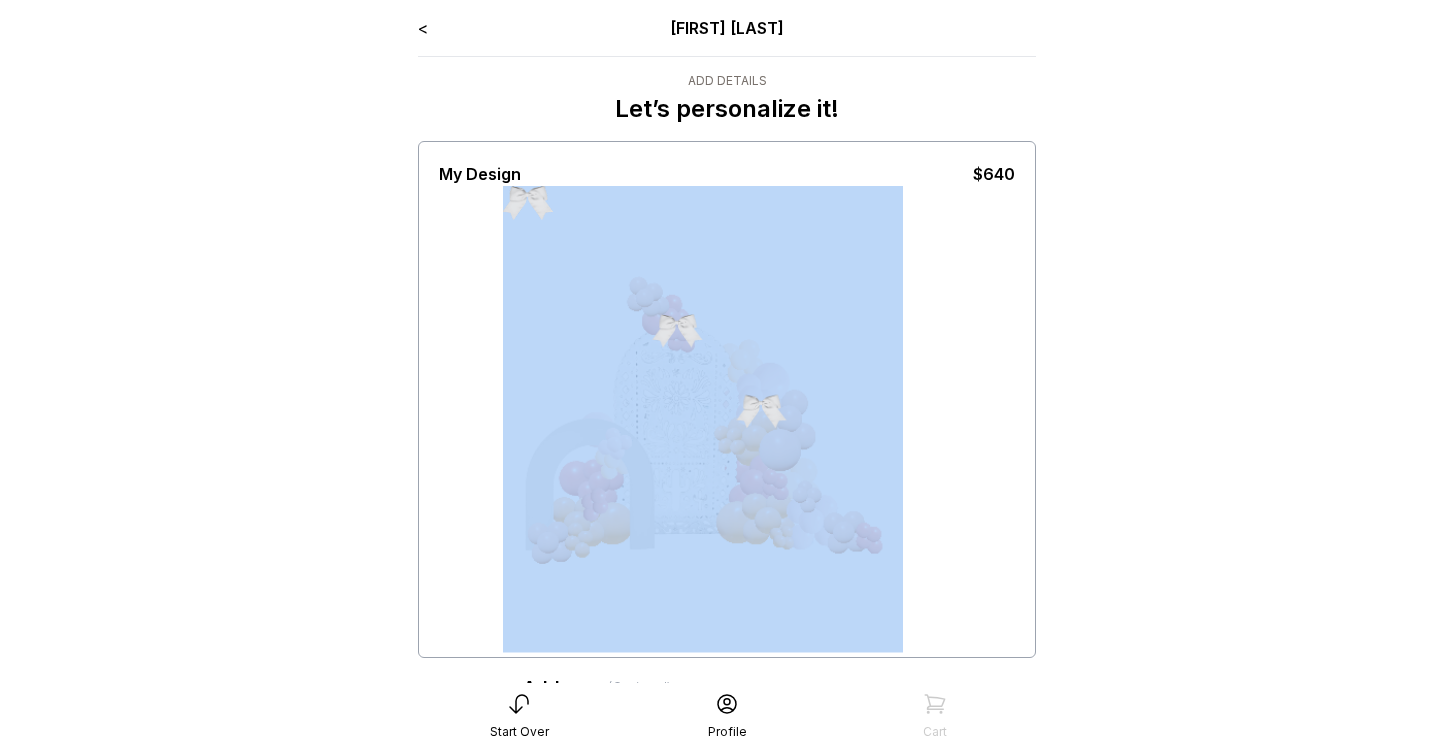 drag, startPoint x: 530, startPoint y: 196, endPoint x: 1001, endPoint y: 620, distance: 633.7326 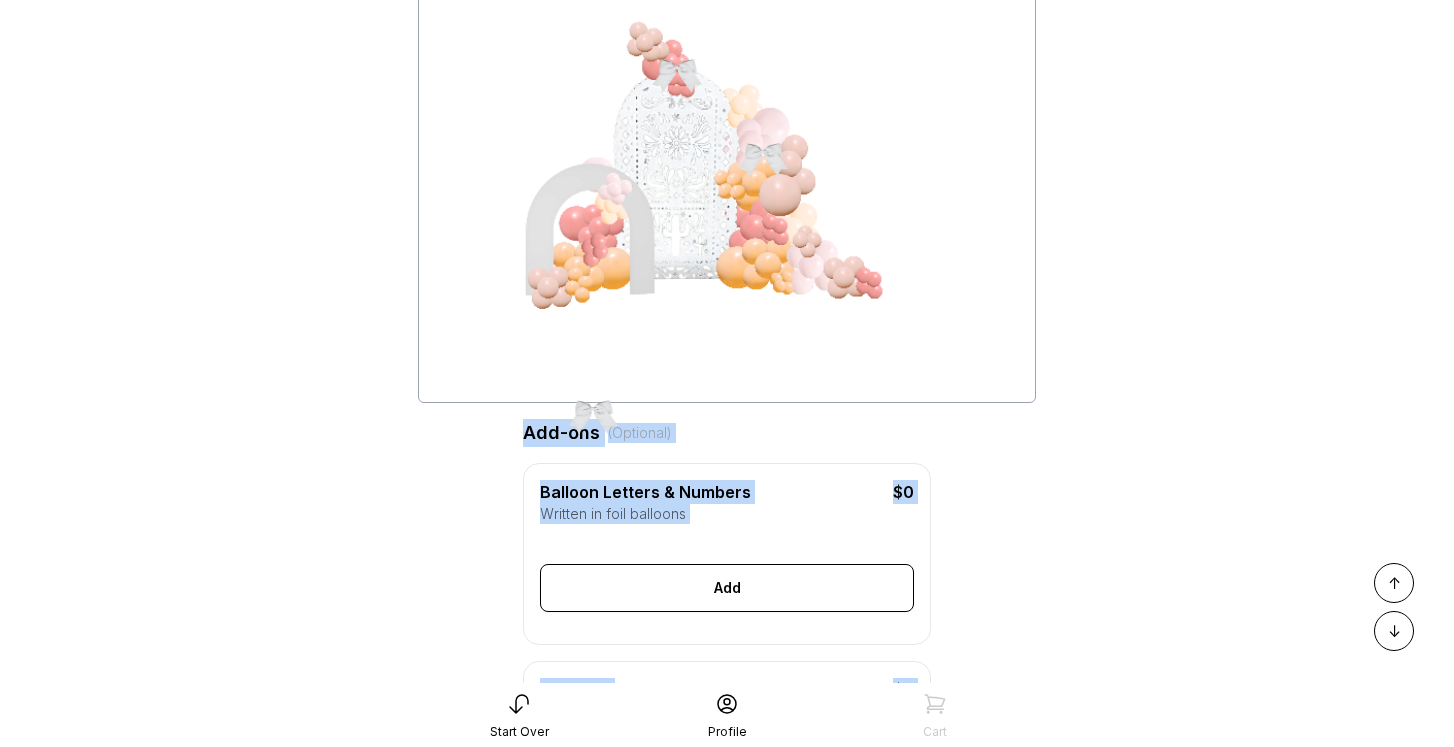 scroll, scrollTop: 461, scrollLeft: 0, axis: vertical 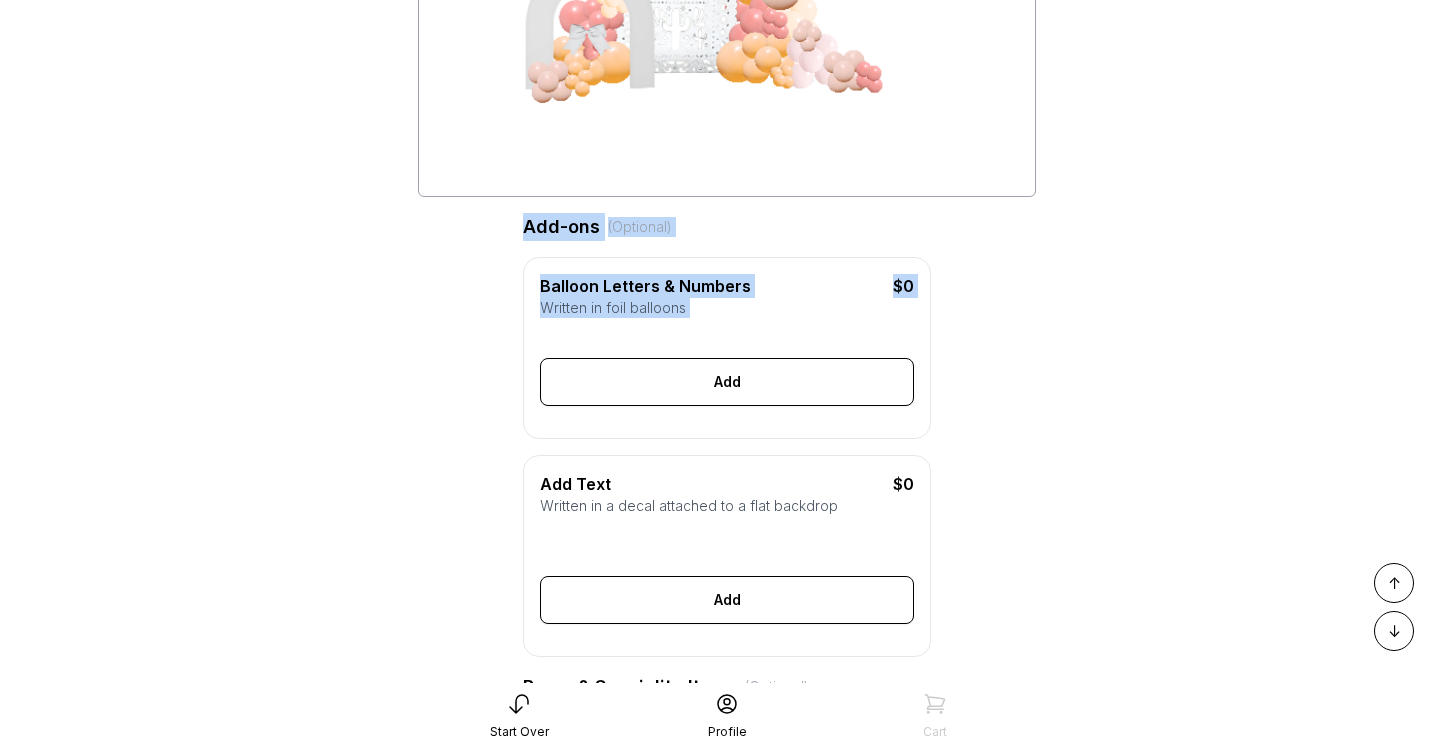 drag, startPoint x: 534, startPoint y: 193, endPoint x: 658, endPoint y: 334, distance: 187.76848 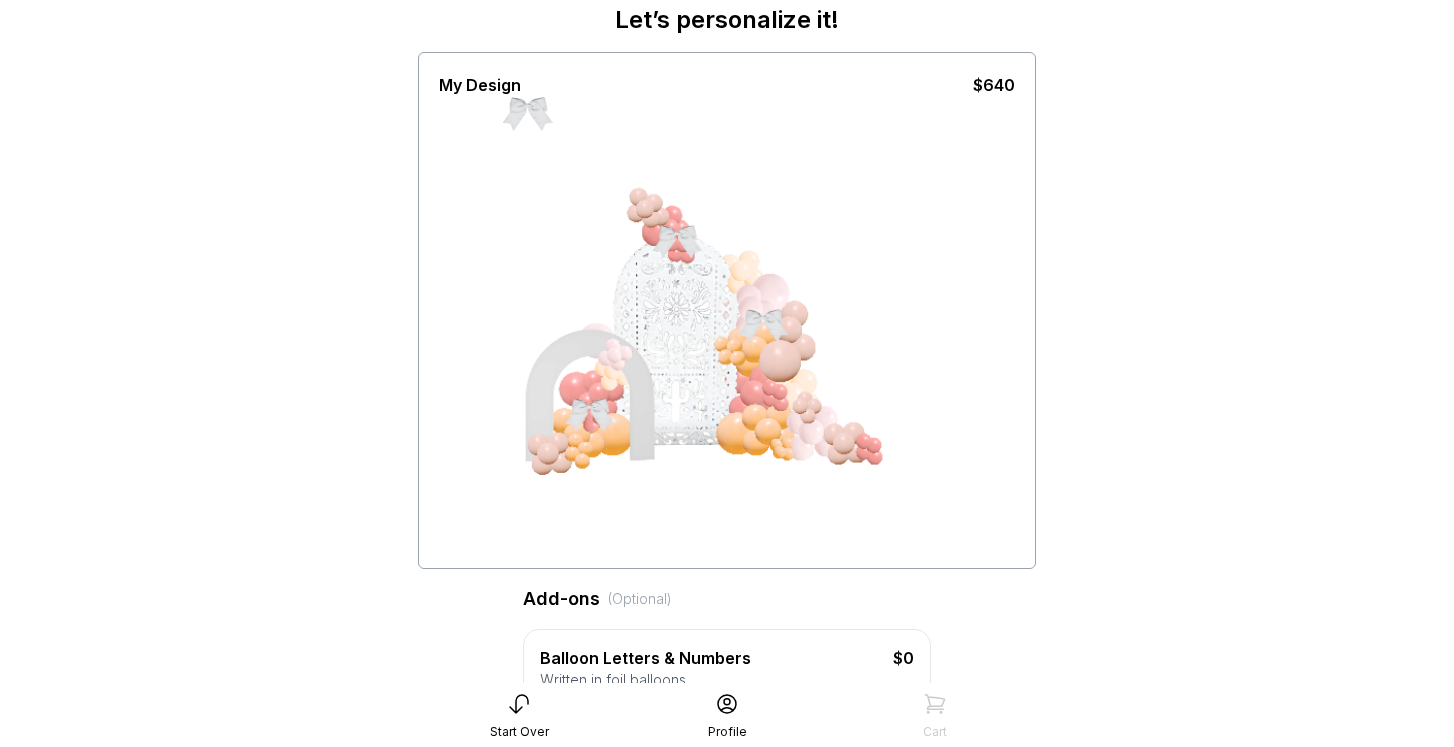 scroll, scrollTop: 0, scrollLeft: 0, axis: both 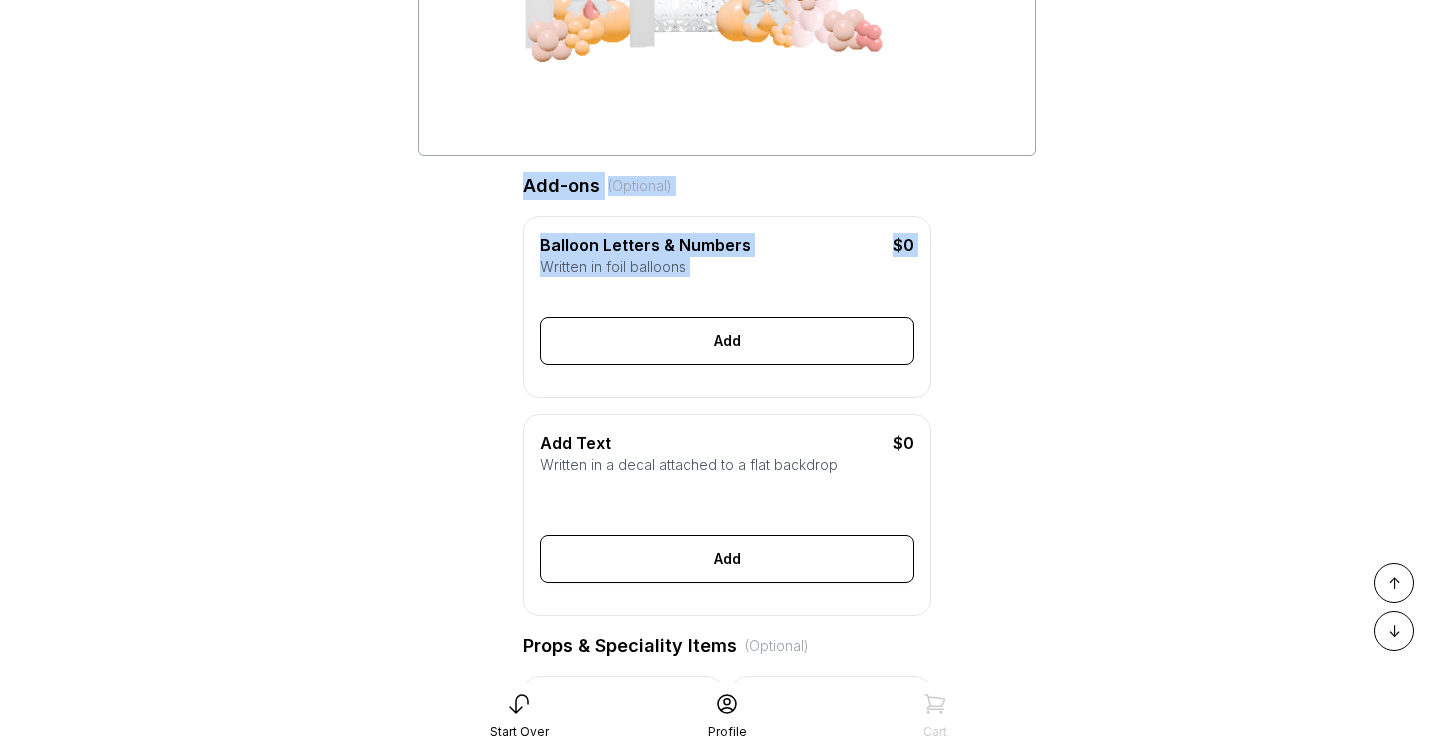 drag, startPoint x: 534, startPoint y: 195, endPoint x: 1011, endPoint y: 311, distance: 490.90222 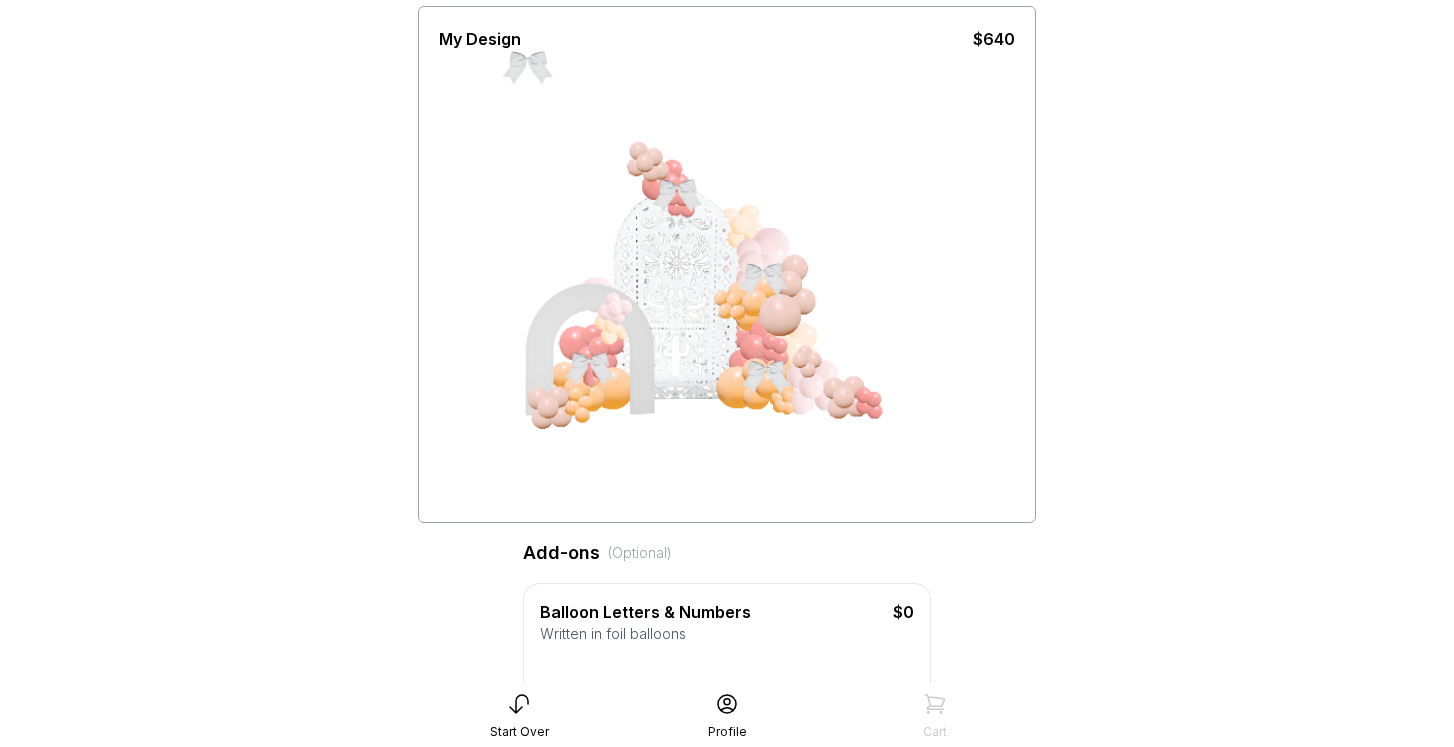 scroll, scrollTop: 97, scrollLeft: 0, axis: vertical 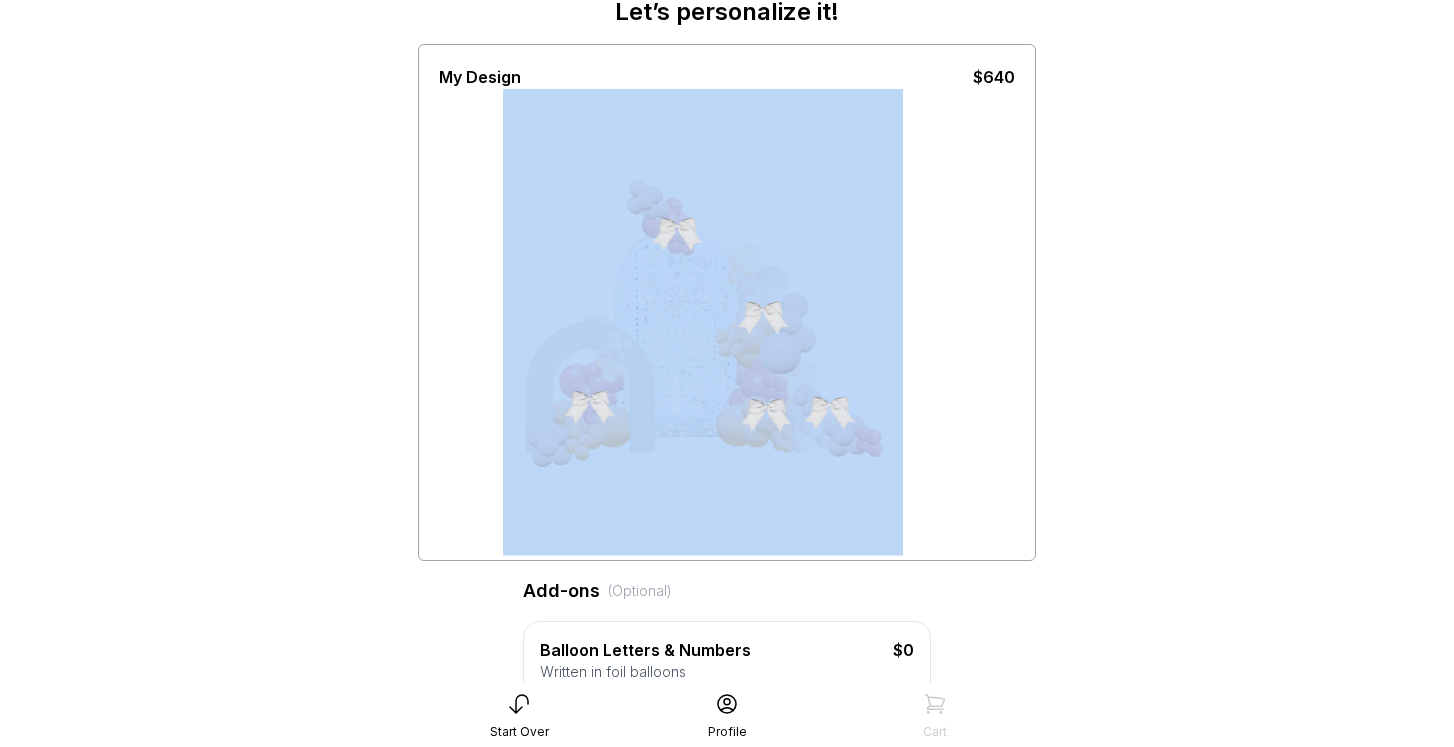 drag, startPoint x: 533, startPoint y: 98, endPoint x: 1139, endPoint y: 720, distance: 868.4008 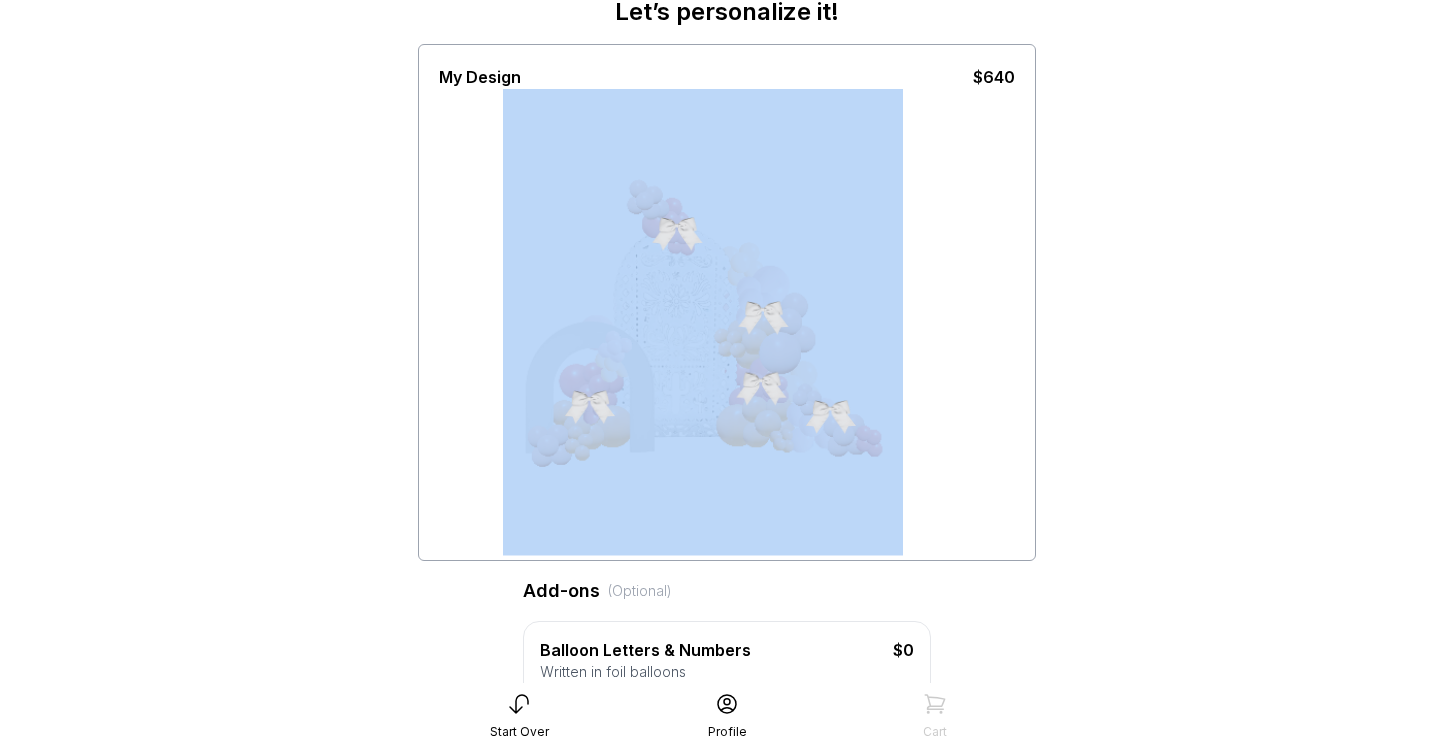 drag, startPoint x: 768, startPoint y: 412, endPoint x: 758, endPoint y: 359, distance: 53.935146 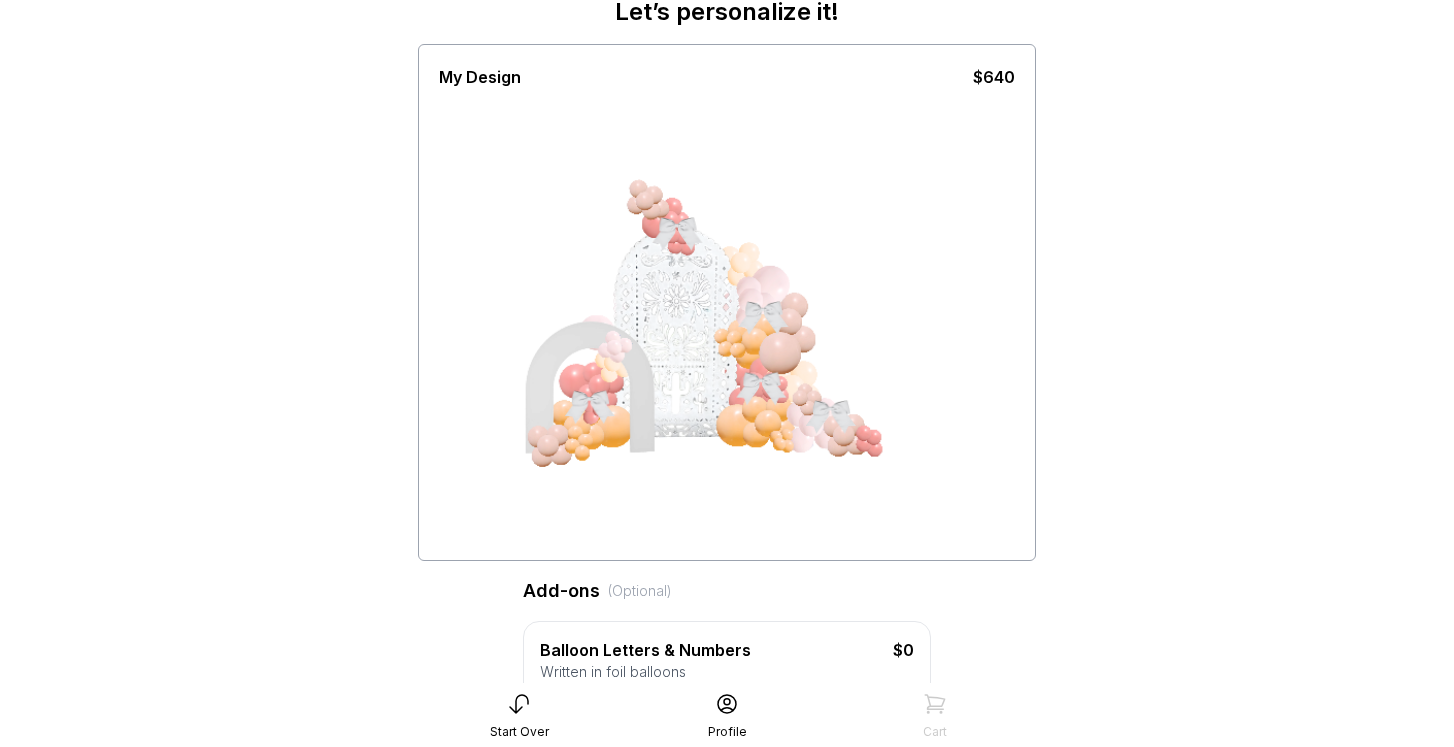 click at bounding box center [727, 322] 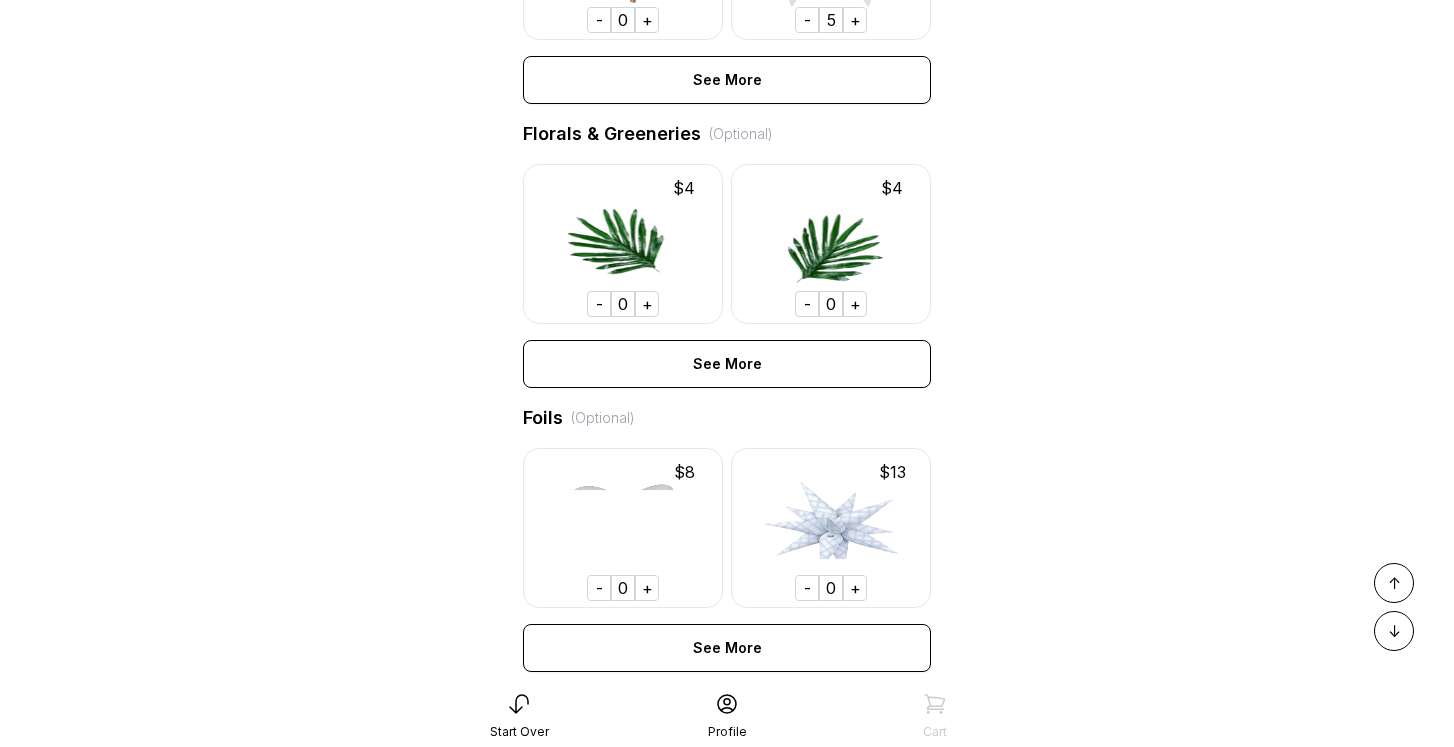 scroll, scrollTop: 1591, scrollLeft: 0, axis: vertical 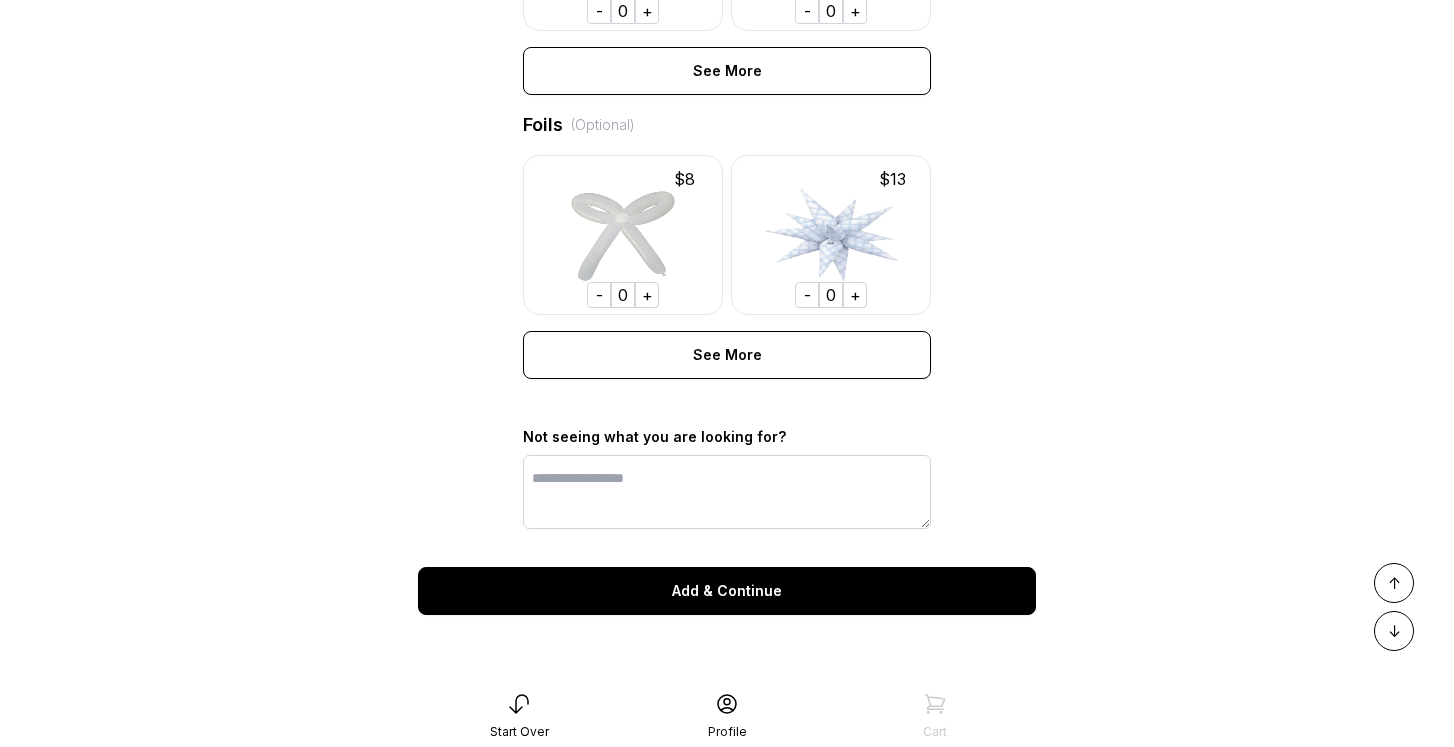 click on "Add & Continue" at bounding box center [727, 591] 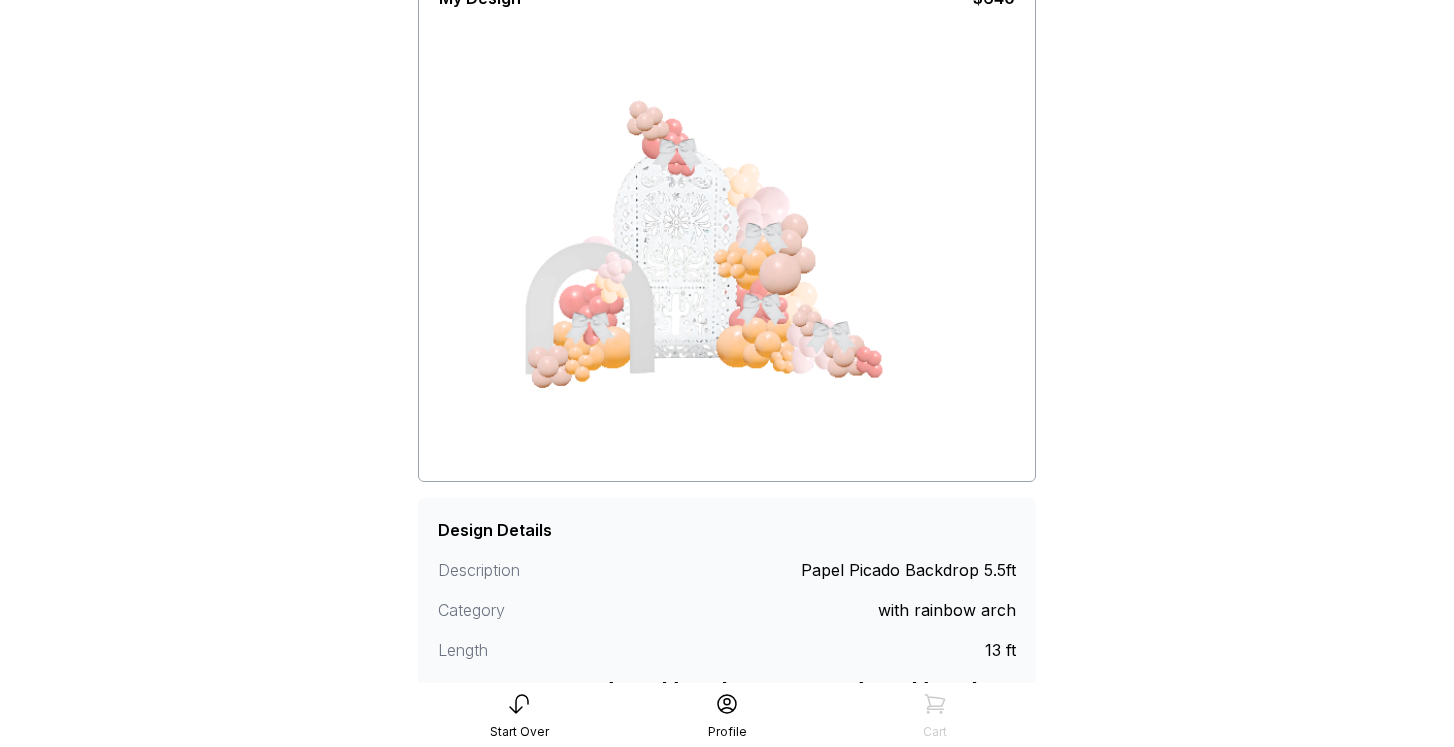 scroll, scrollTop: 401, scrollLeft: 0, axis: vertical 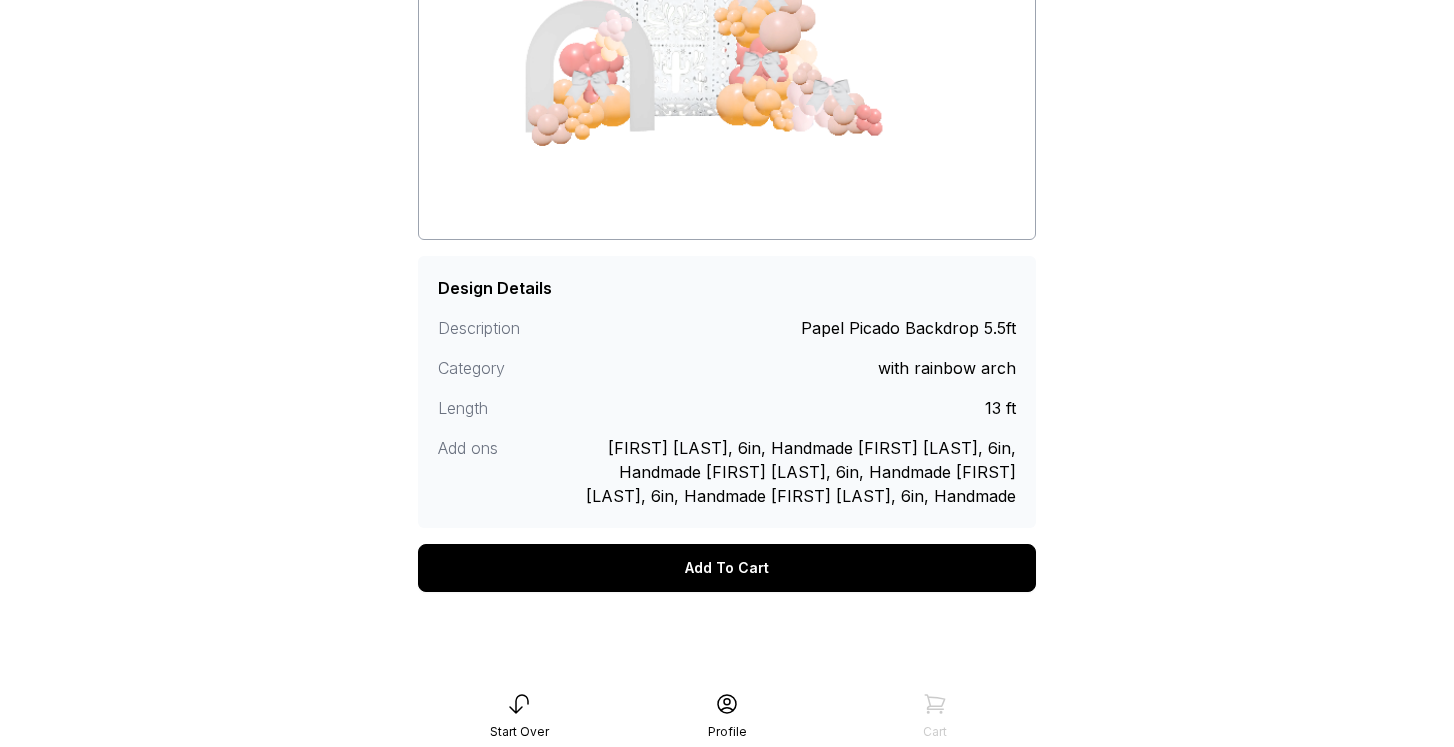 click on "Add To Cart" at bounding box center [727, 568] 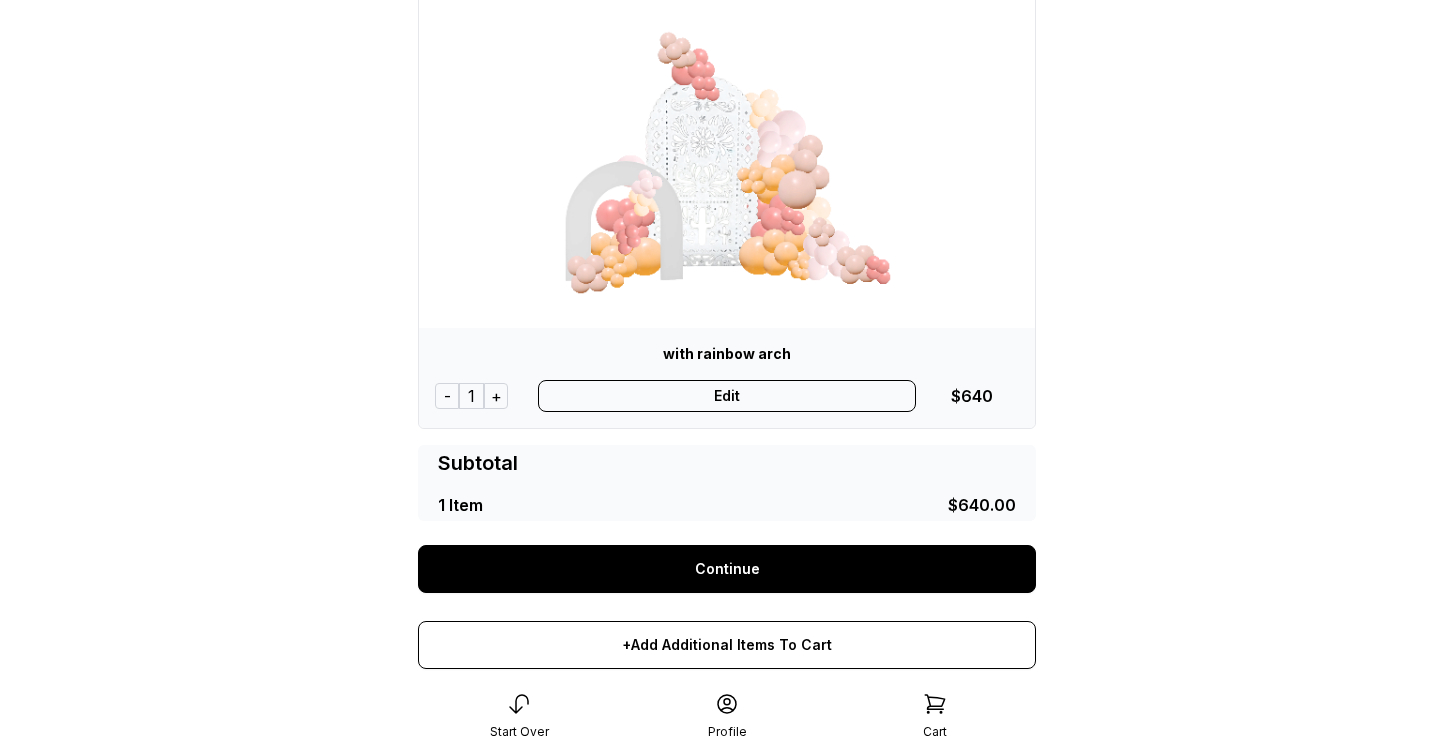 scroll, scrollTop: 191, scrollLeft: 0, axis: vertical 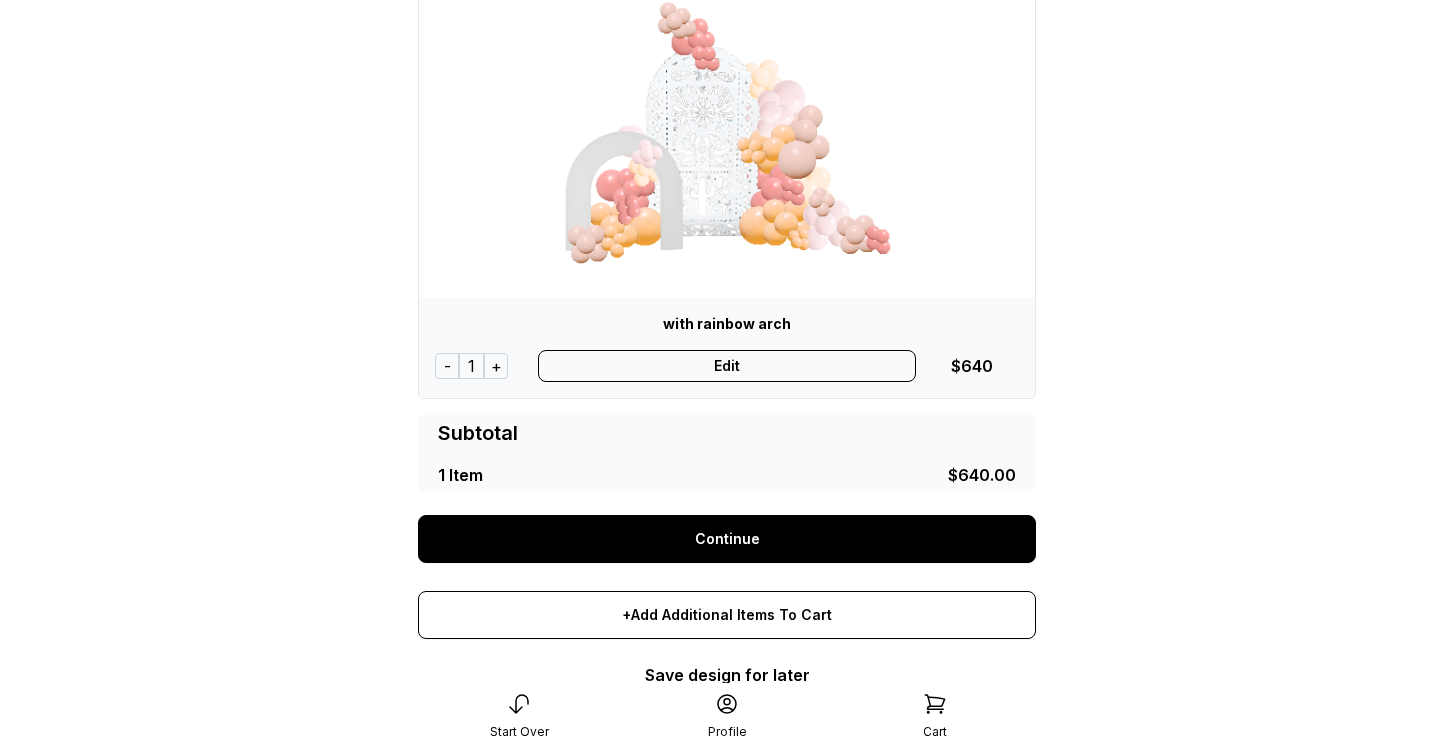 click on "Continue" at bounding box center (727, 539) 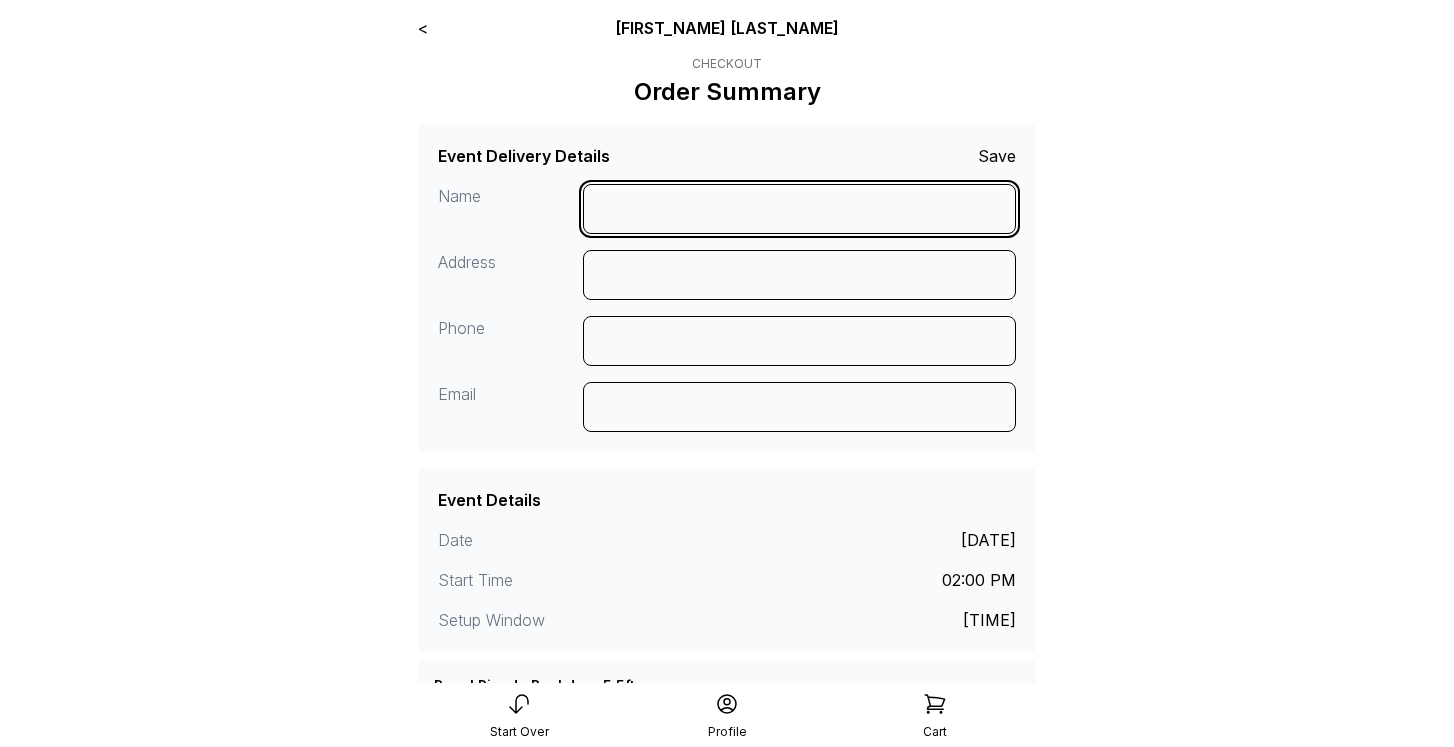 click at bounding box center (800, 209) 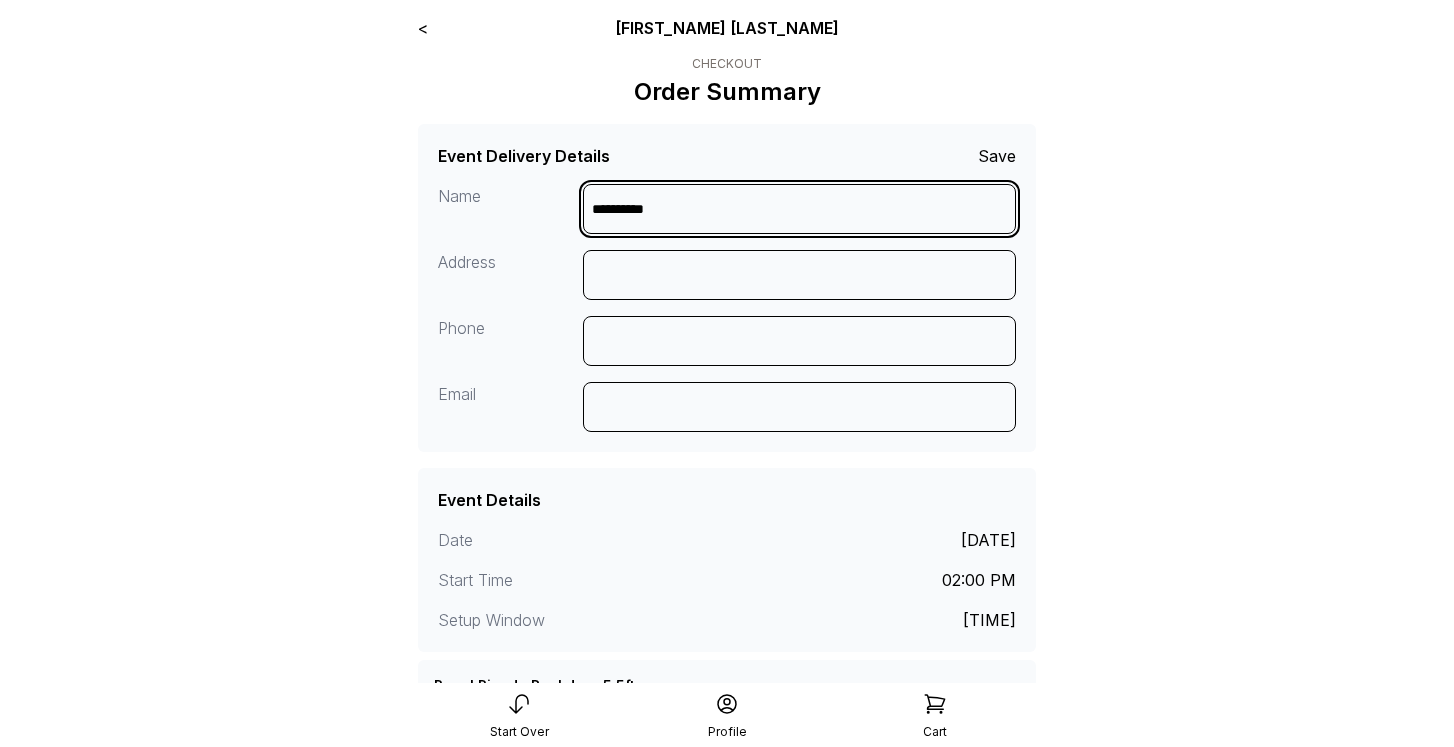 type on "**********" 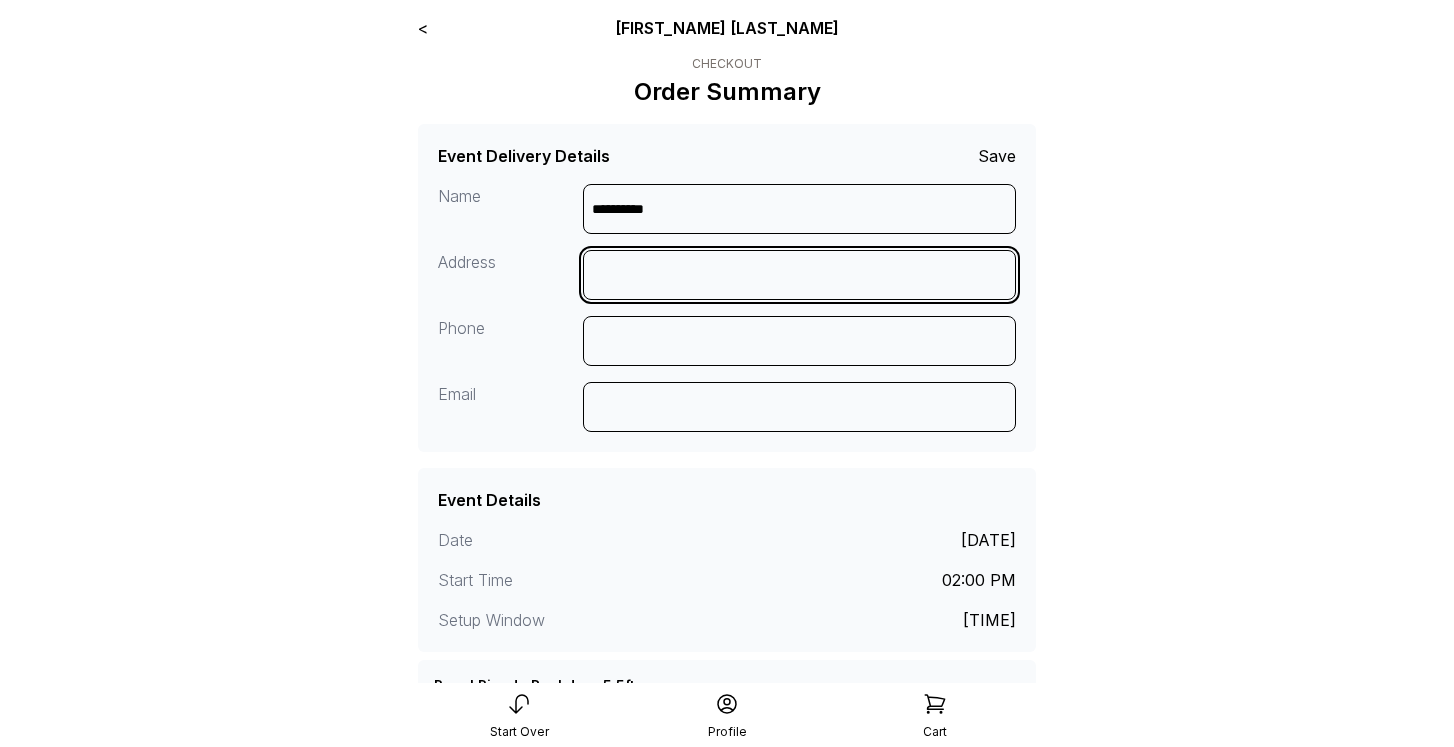 click at bounding box center (800, 275) 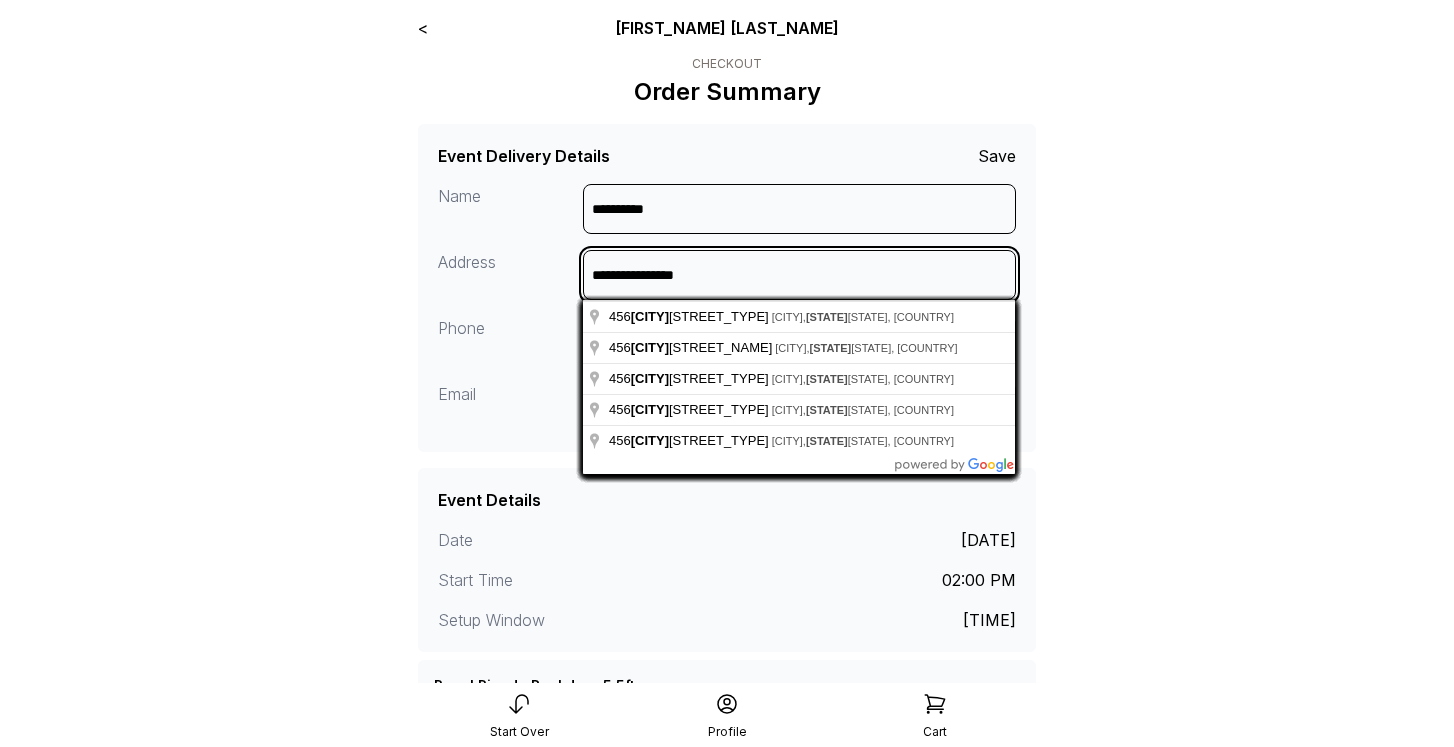 click on "**********" at bounding box center (800, 275) 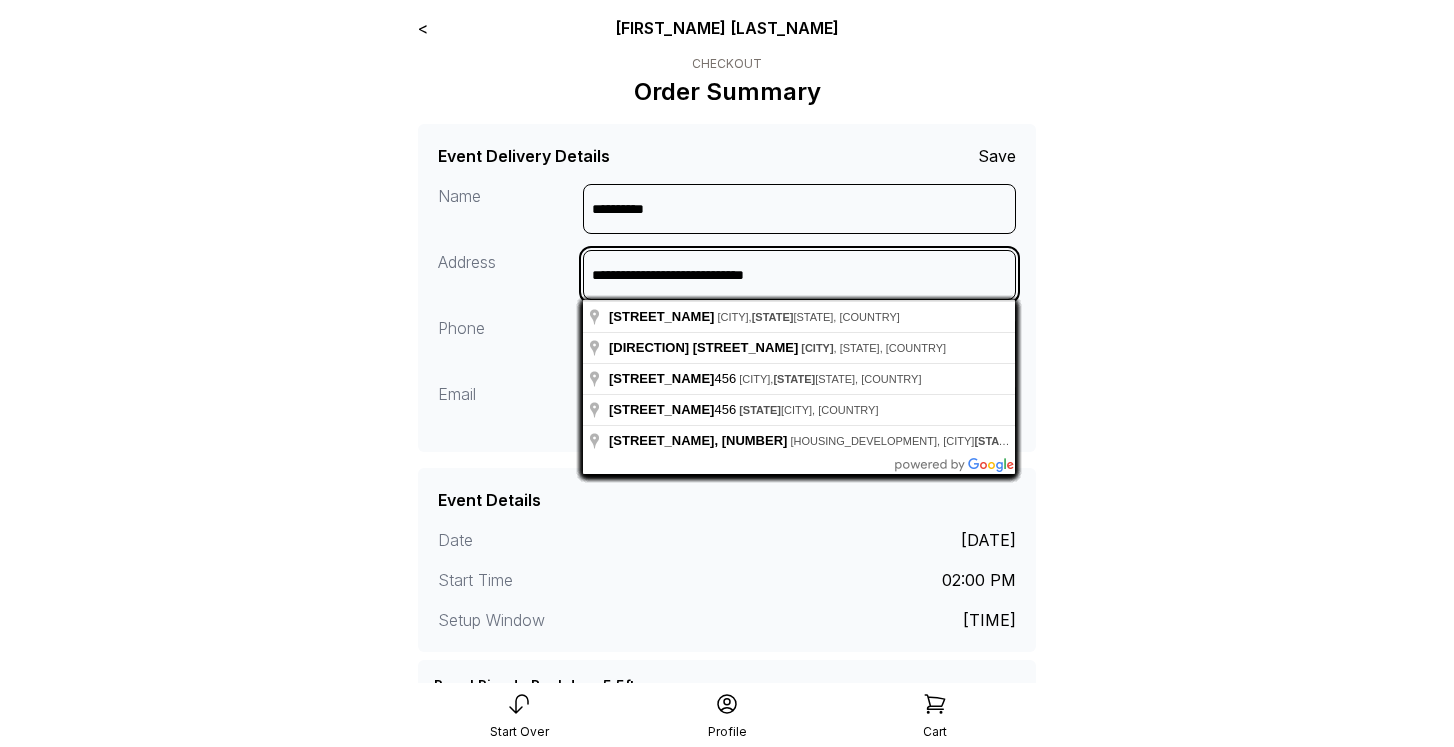 drag, startPoint x: 675, startPoint y: 275, endPoint x: 622, endPoint y: 272, distance: 53.08484 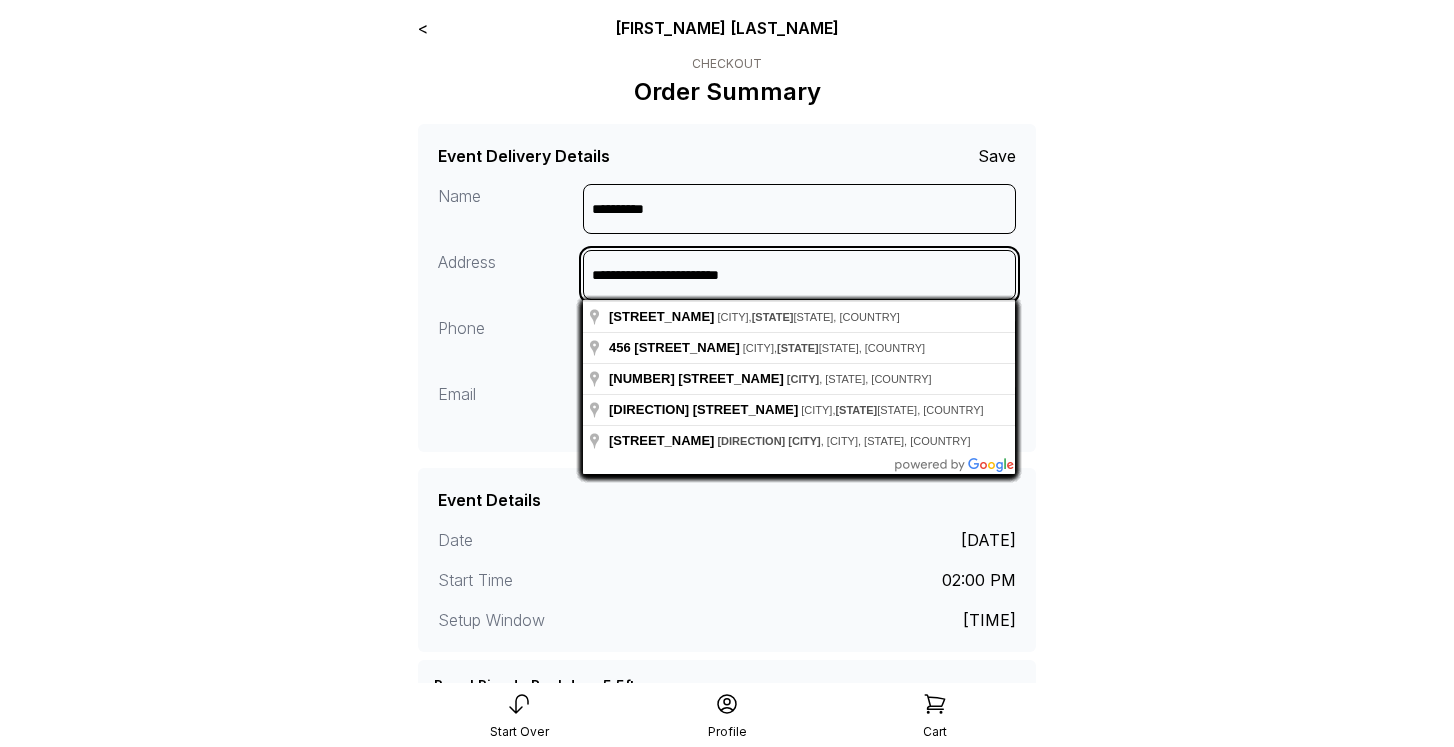 drag, startPoint x: 667, startPoint y: 277, endPoint x: 650, endPoint y: 280, distance: 17.262676 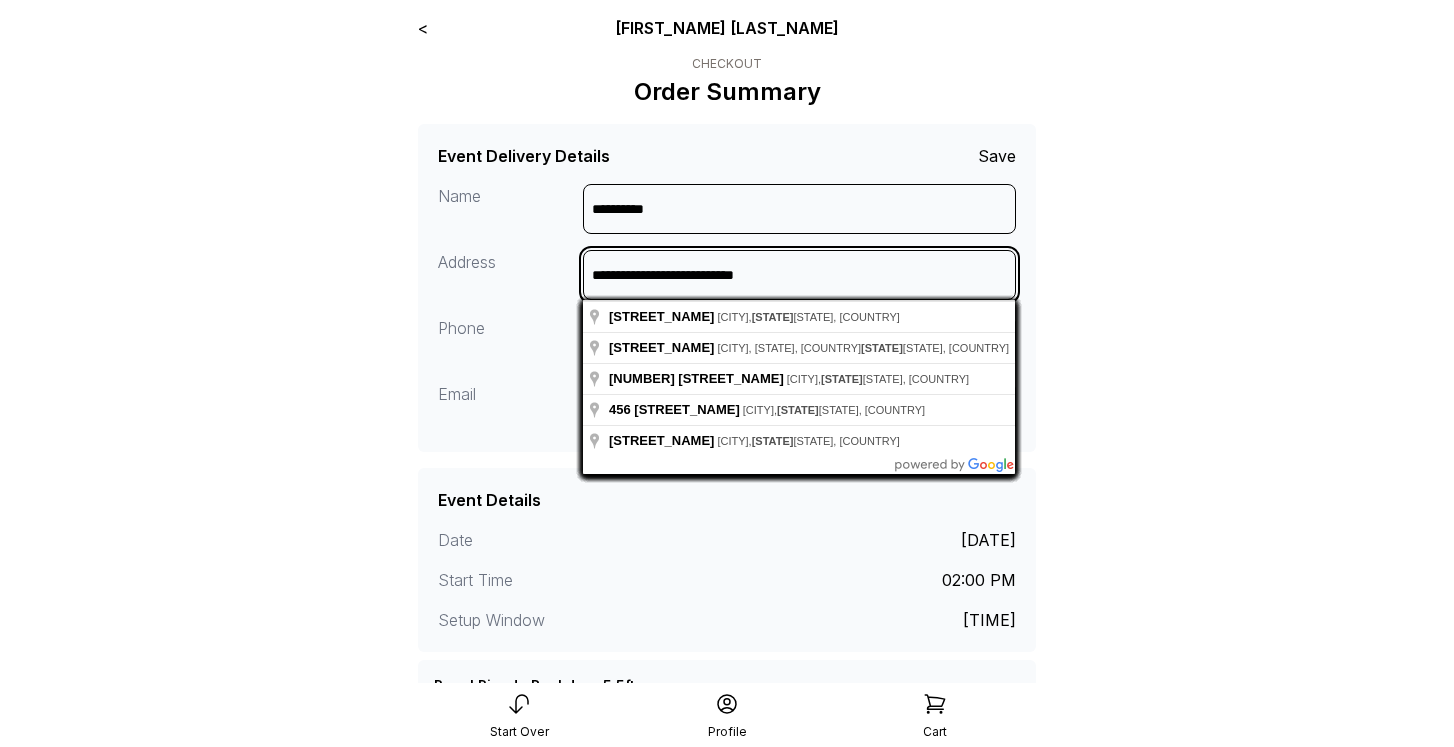 drag, startPoint x: 784, startPoint y: 275, endPoint x: 693, endPoint y: 271, distance: 91.08787 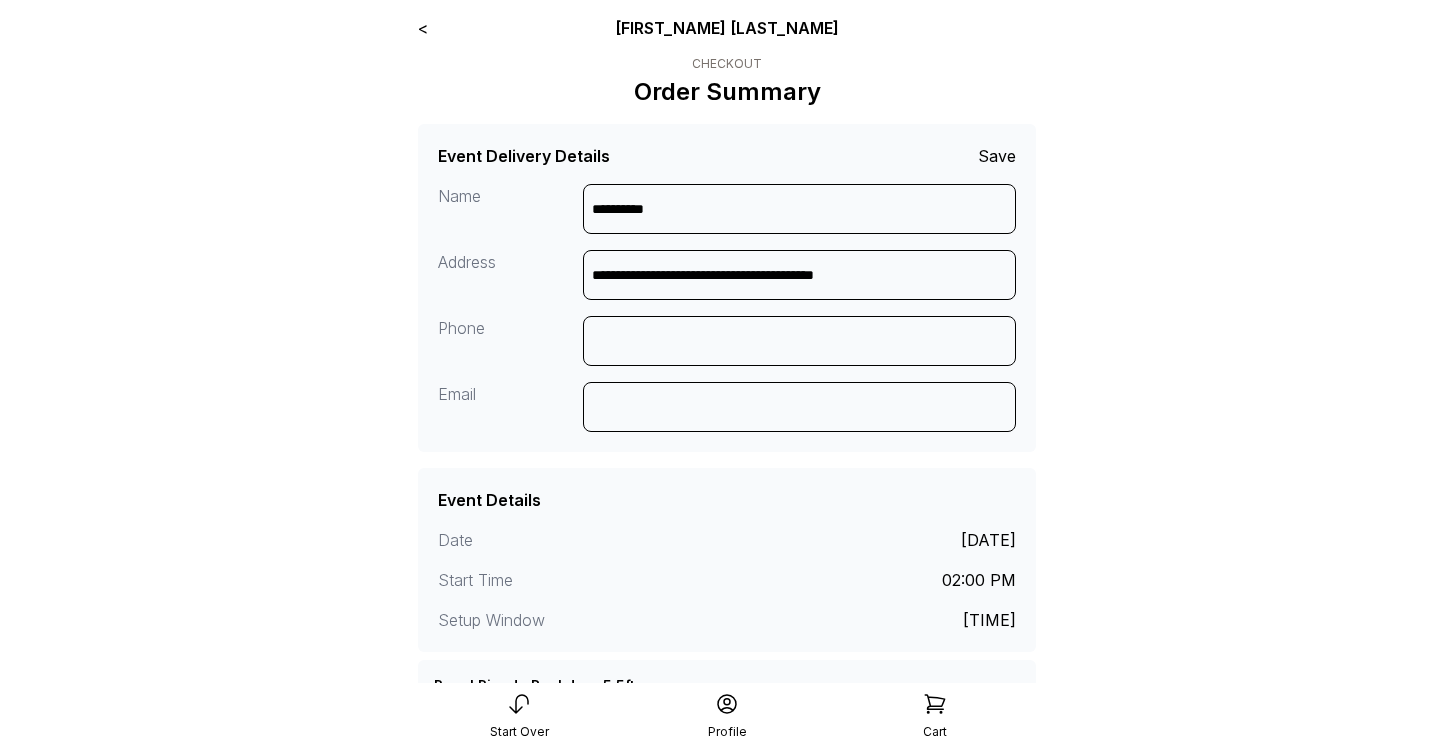 type on "**********" 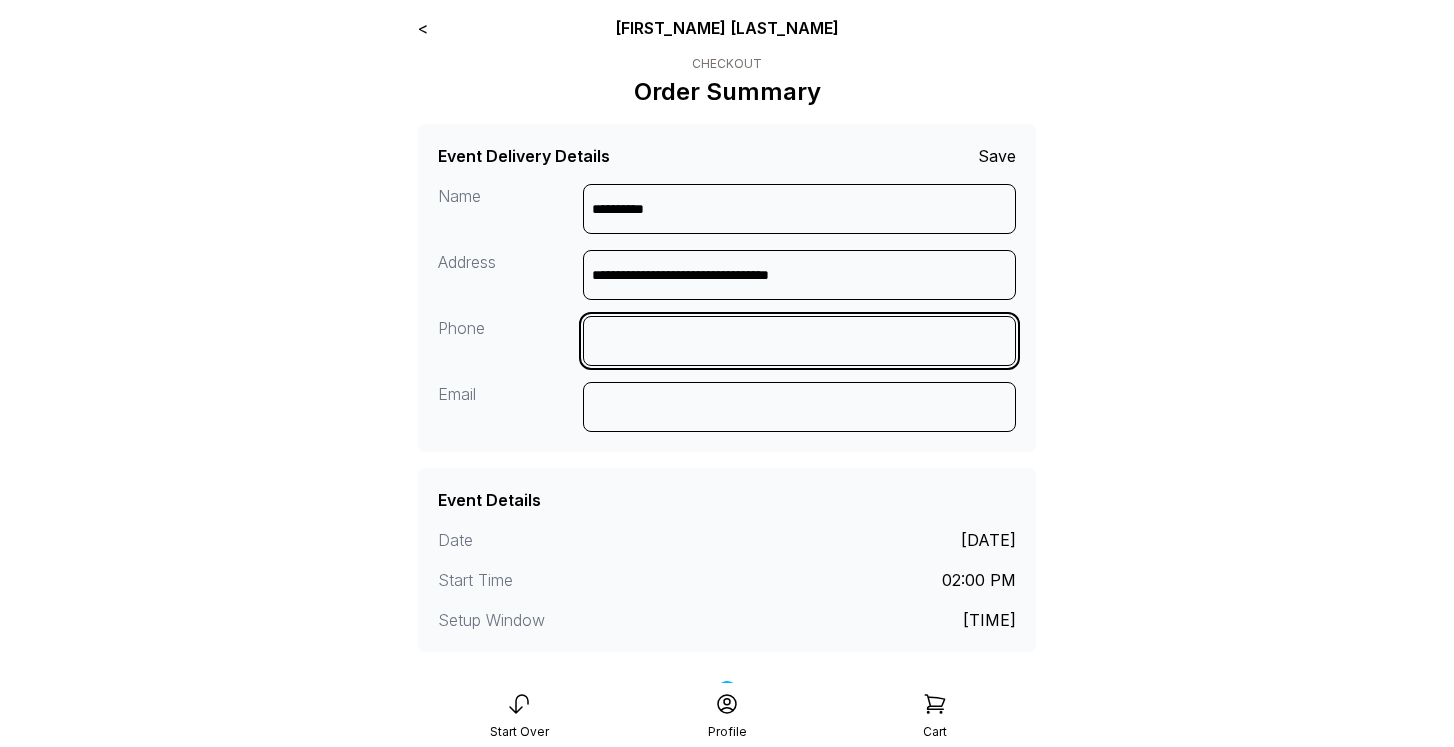 click at bounding box center [800, 341] 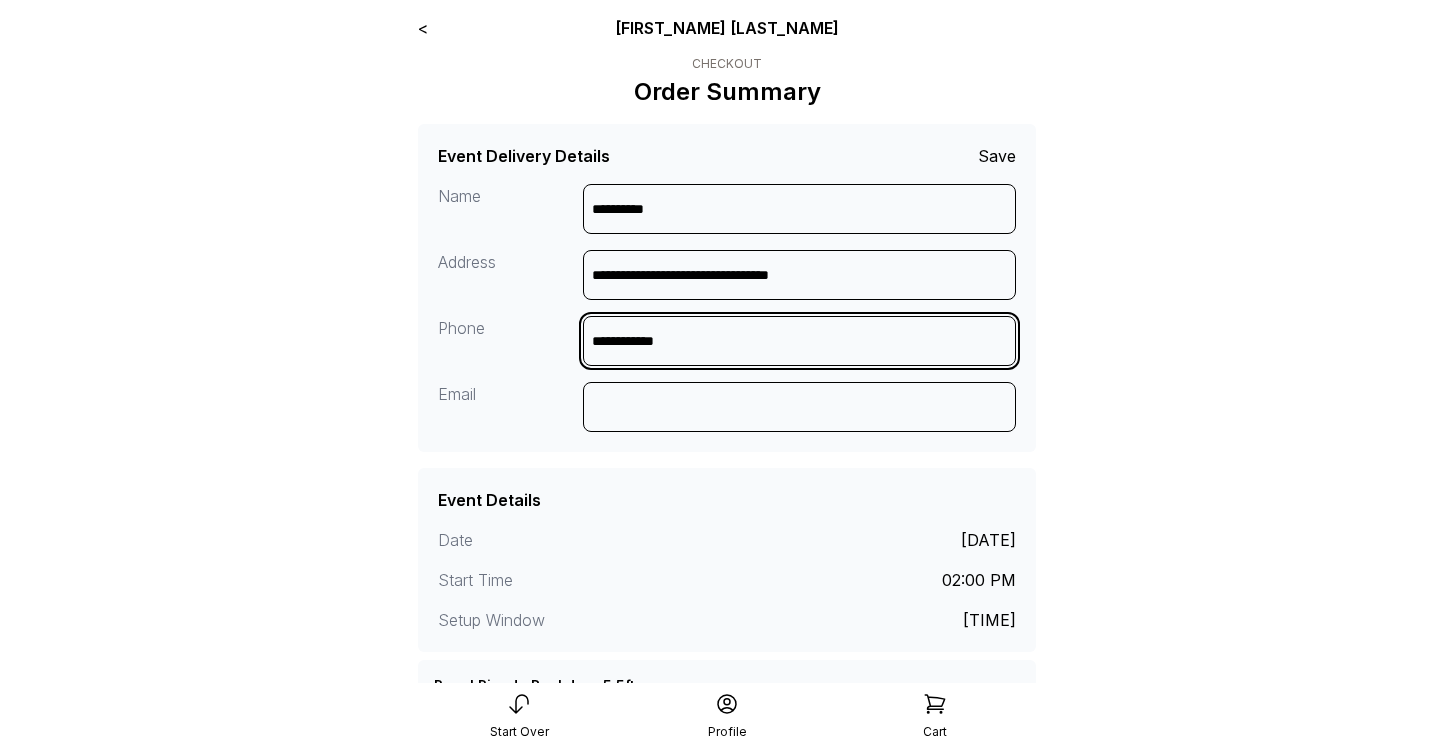 type on "**********" 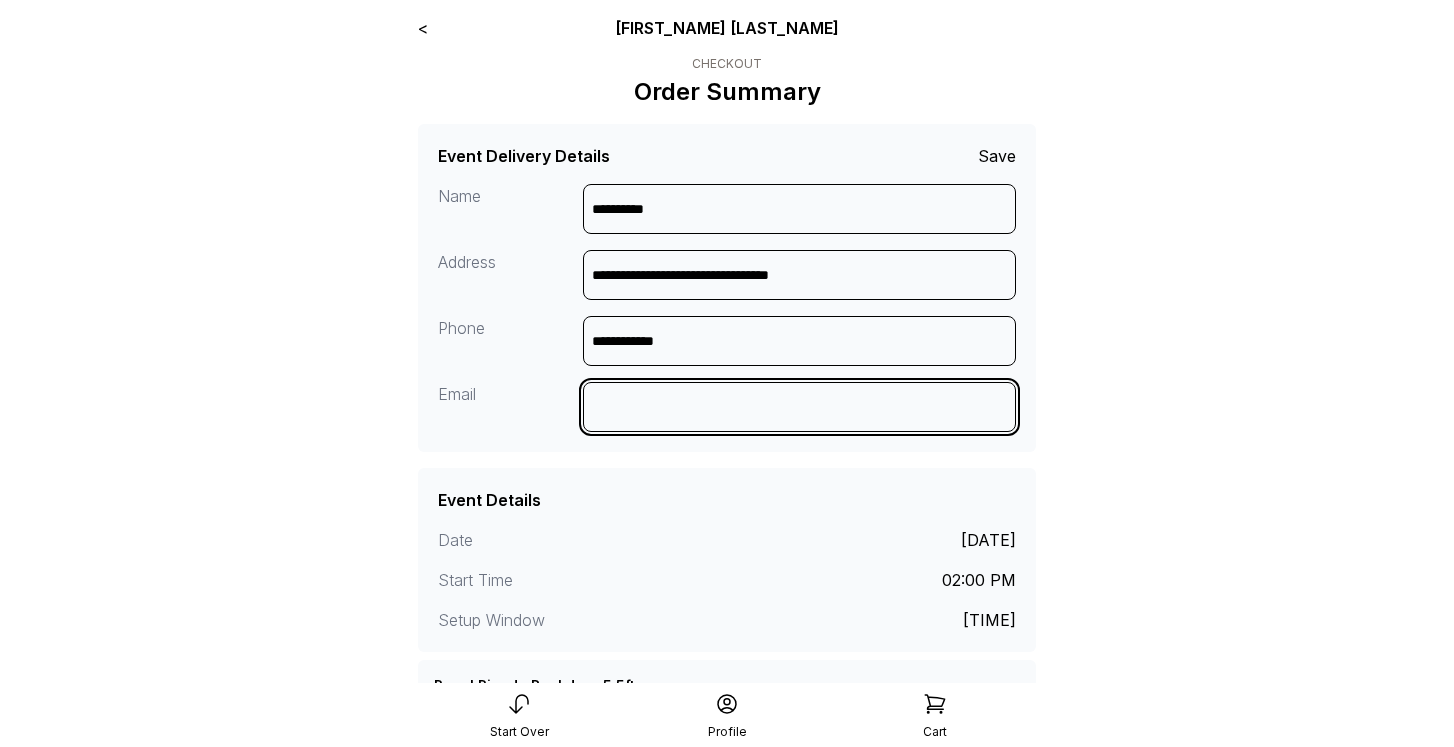 click at bounding box center (800, 407) 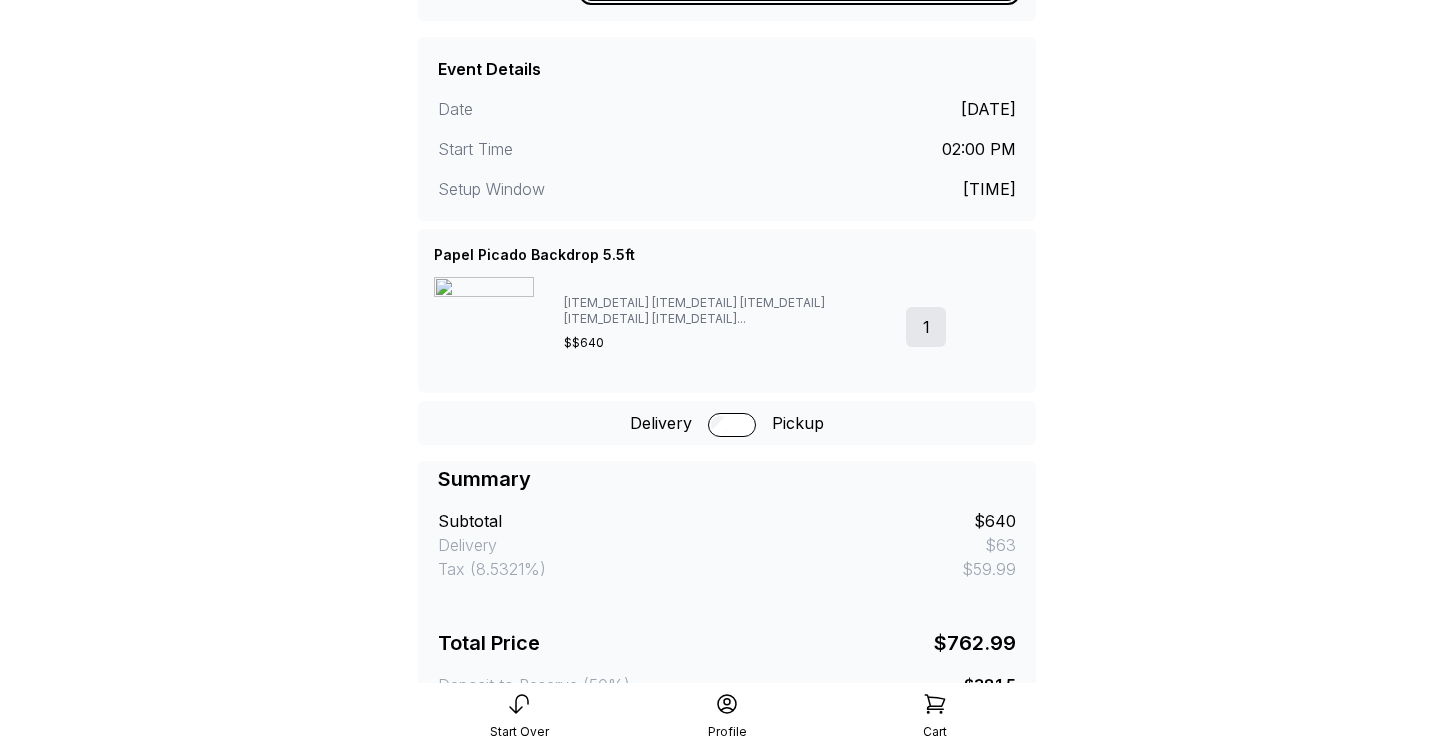 scroll, scrollTop: 637, scrollLeft: 0, axis: vertical 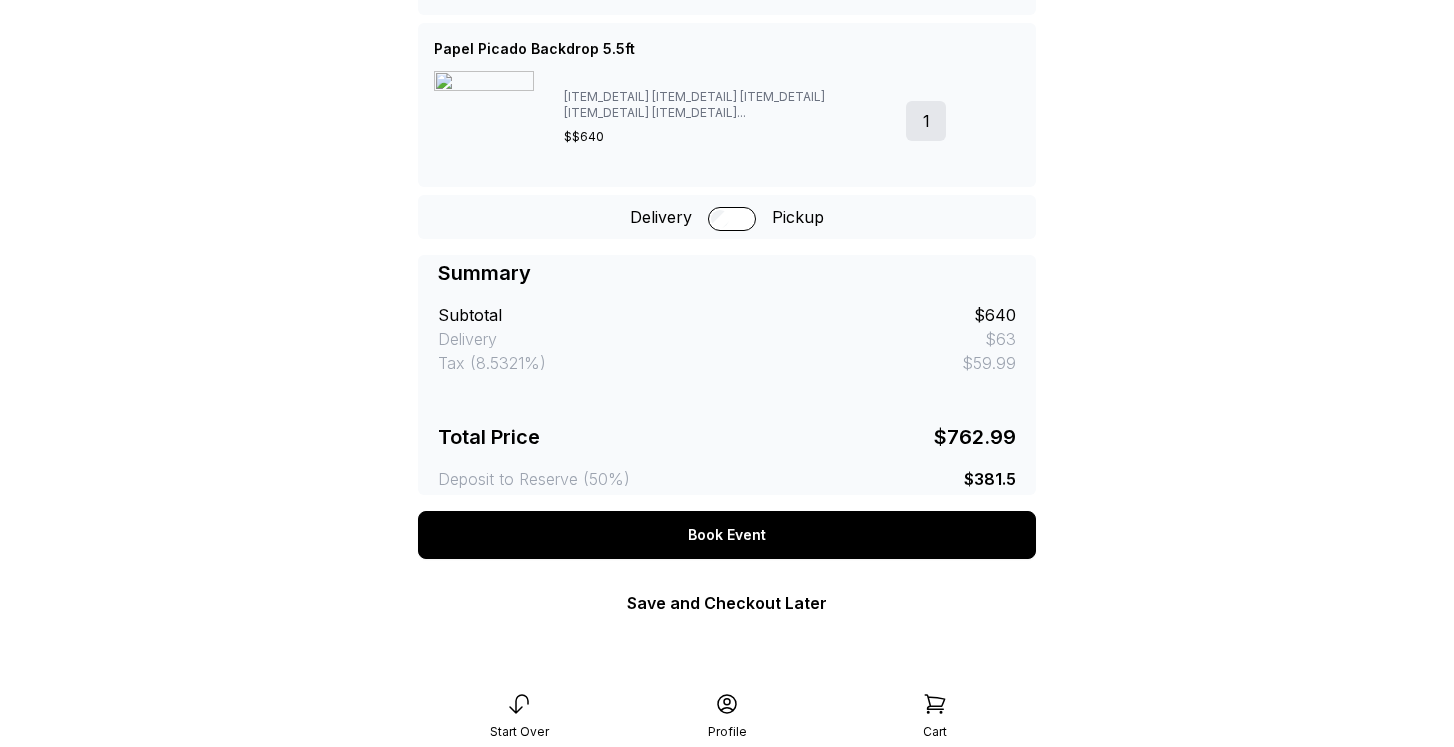 type on "**********" 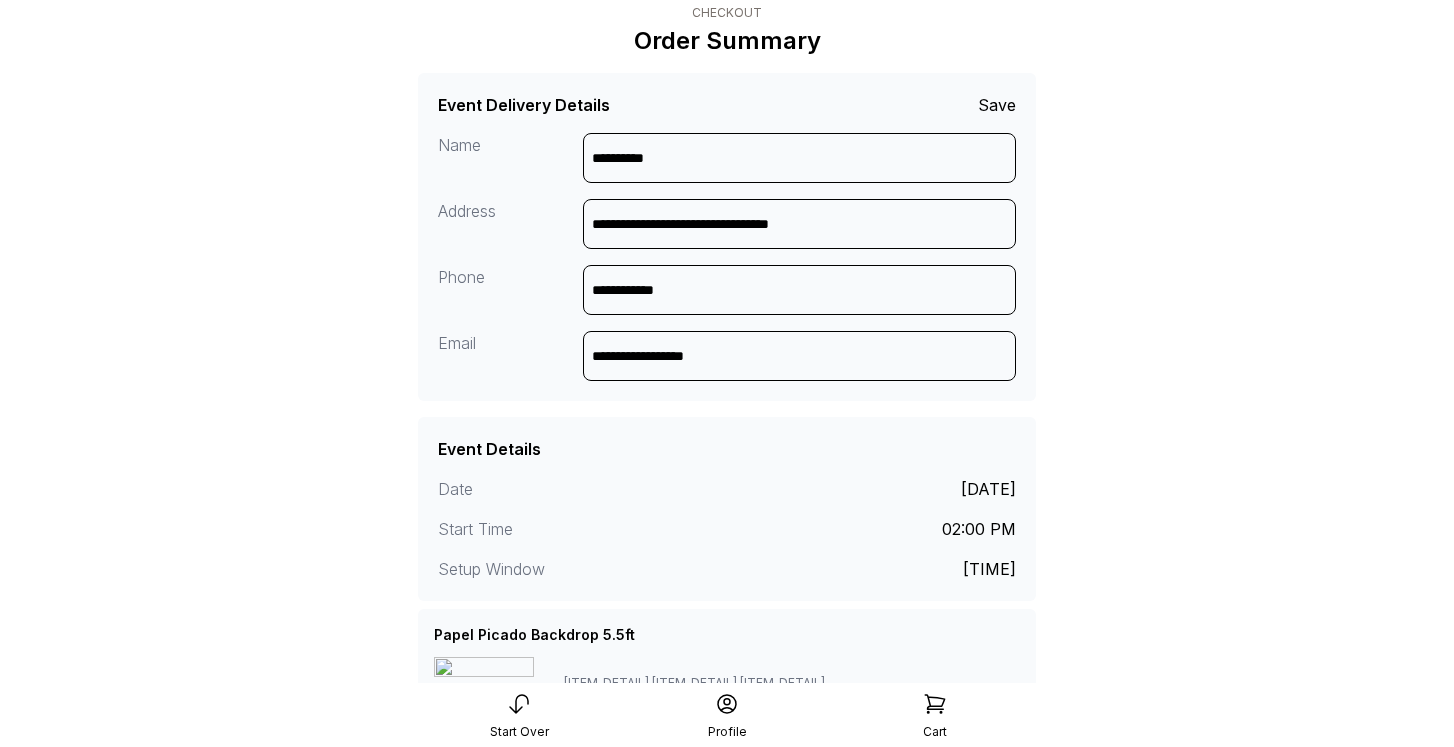 scroll, scrollTop: 0, scrollLeft: 0, axis: both 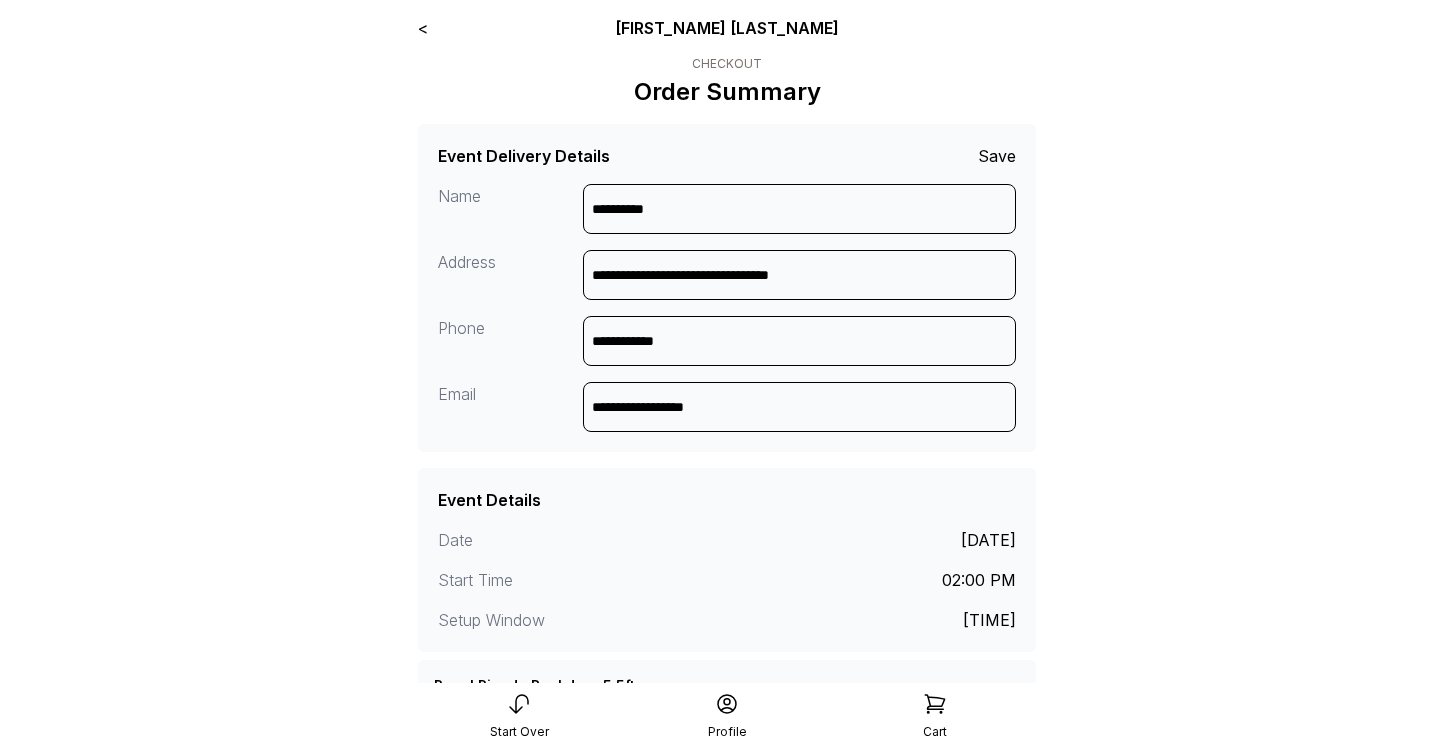 click on "<" at bounding box center (423, 28) 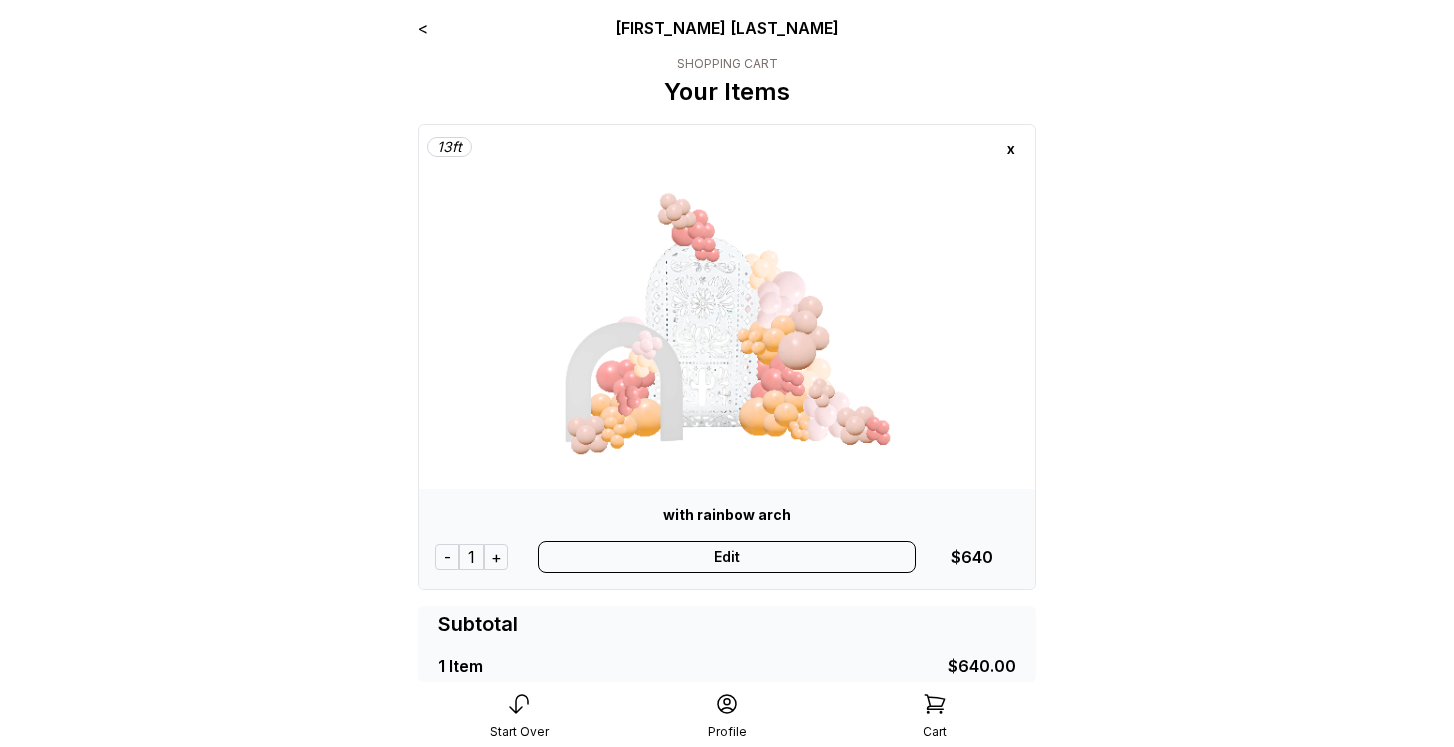 click on "<" at bounding box center (423, 28) 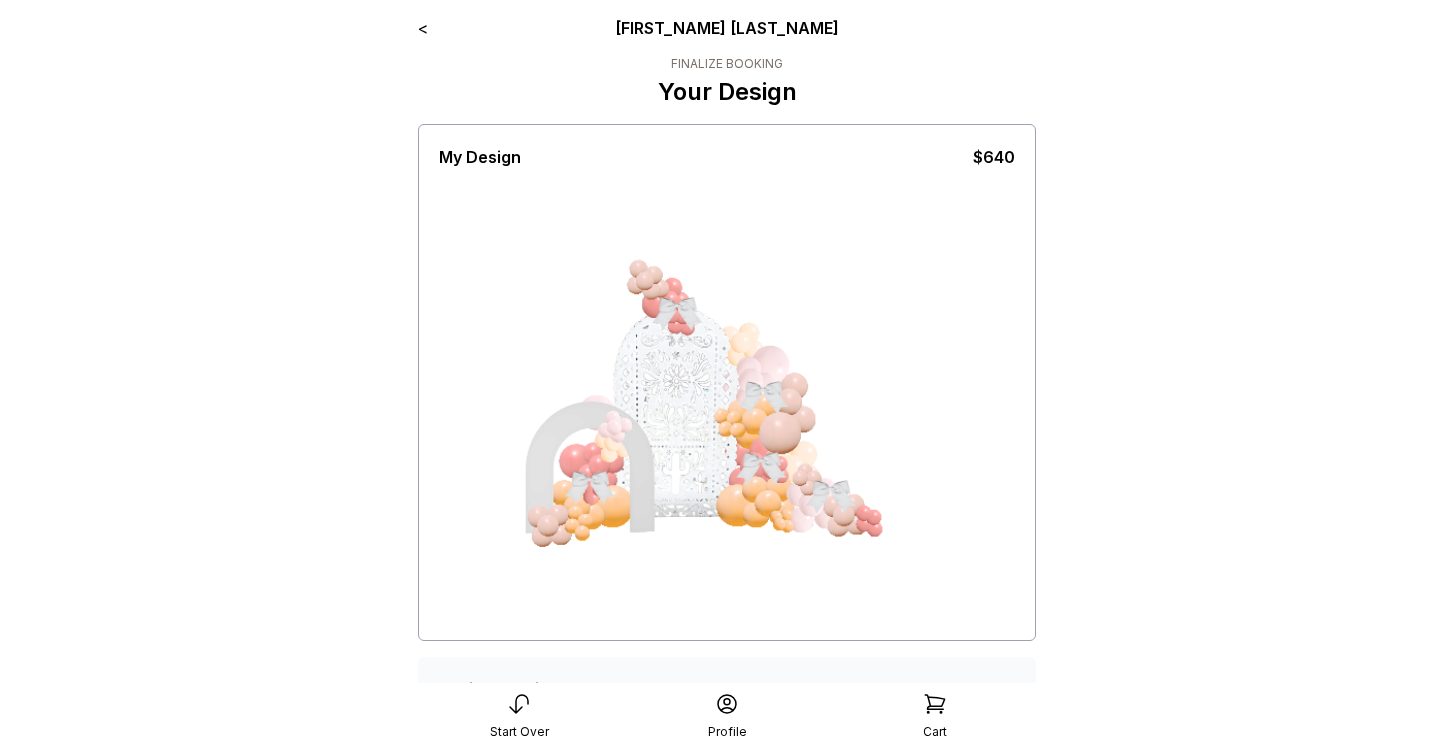 click on "<" at bounding box center (423, 28) 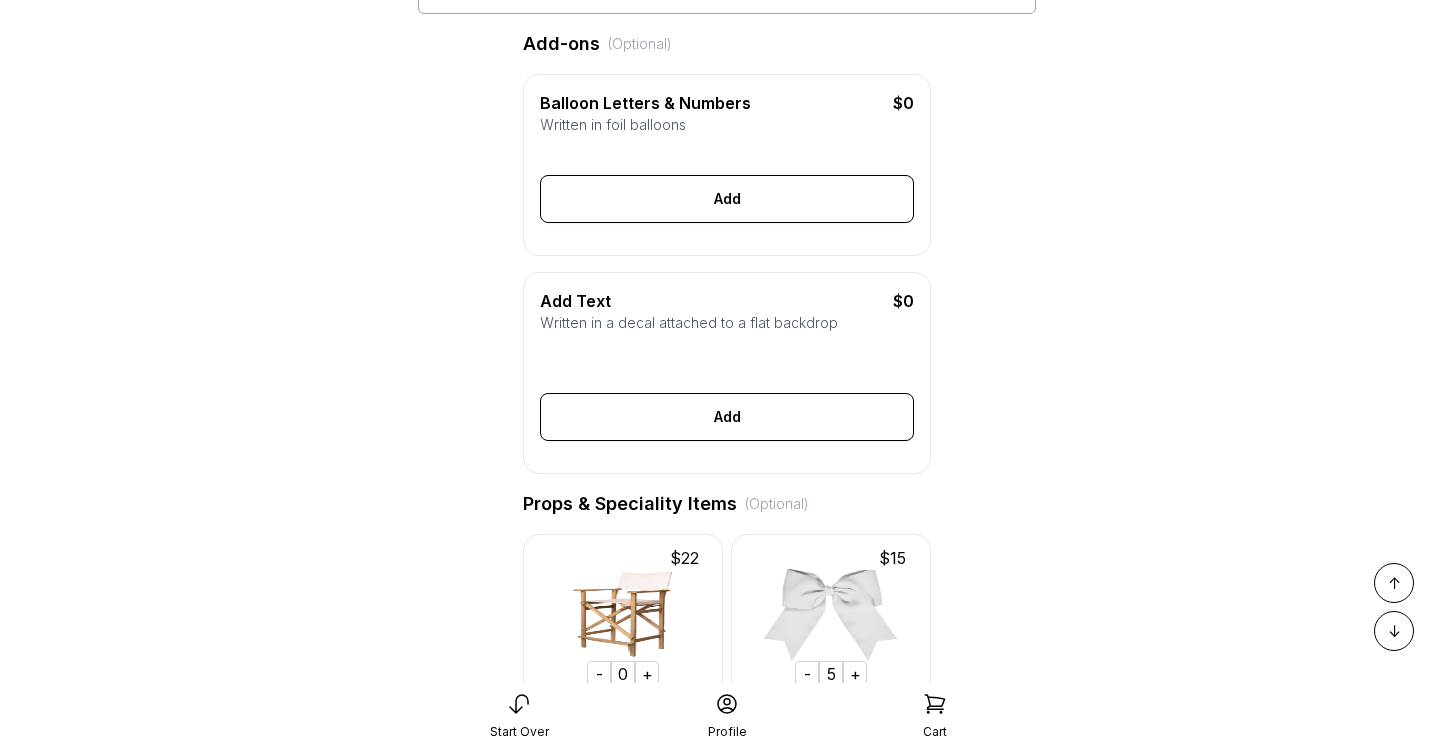 scroll, scrollTop: 0, scrollLeft: 0, axis: both 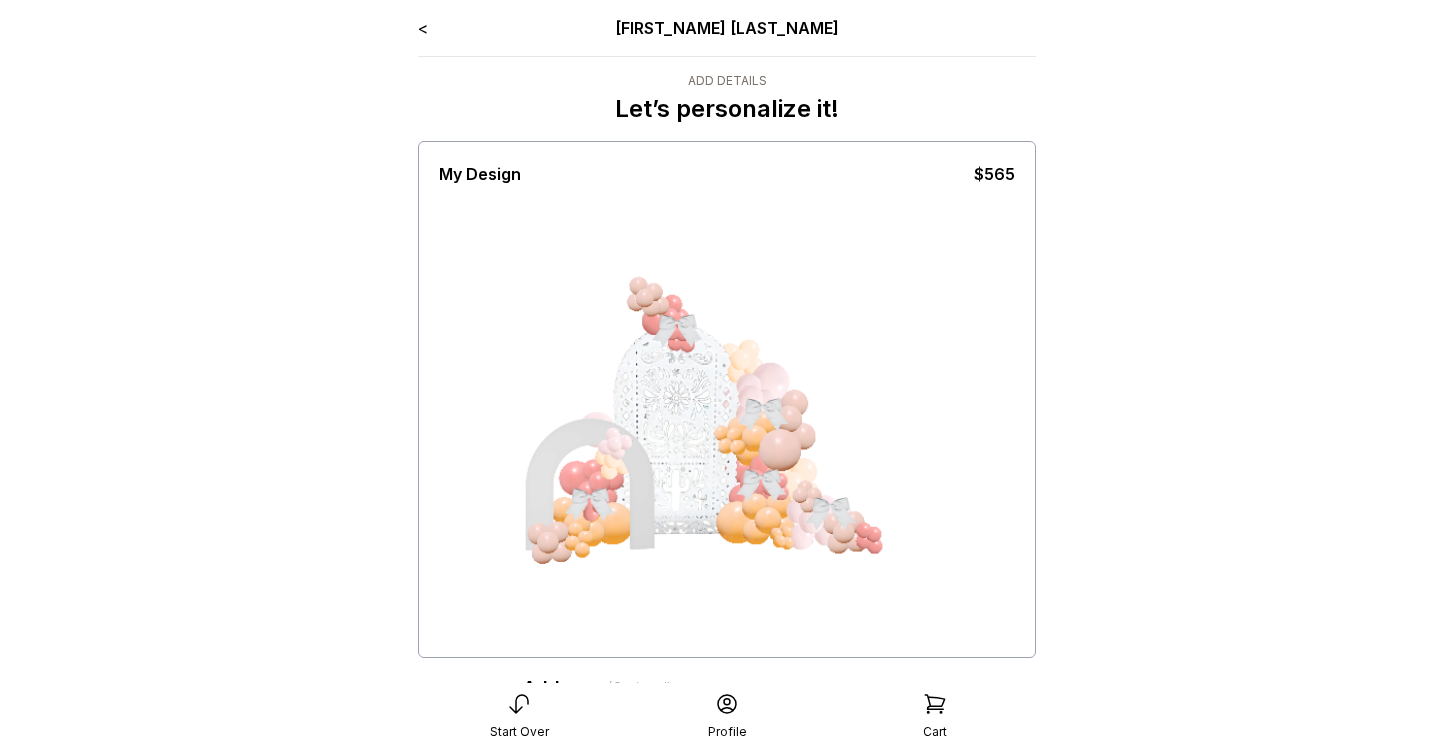 click on "<" at bounding box center (423, 28) 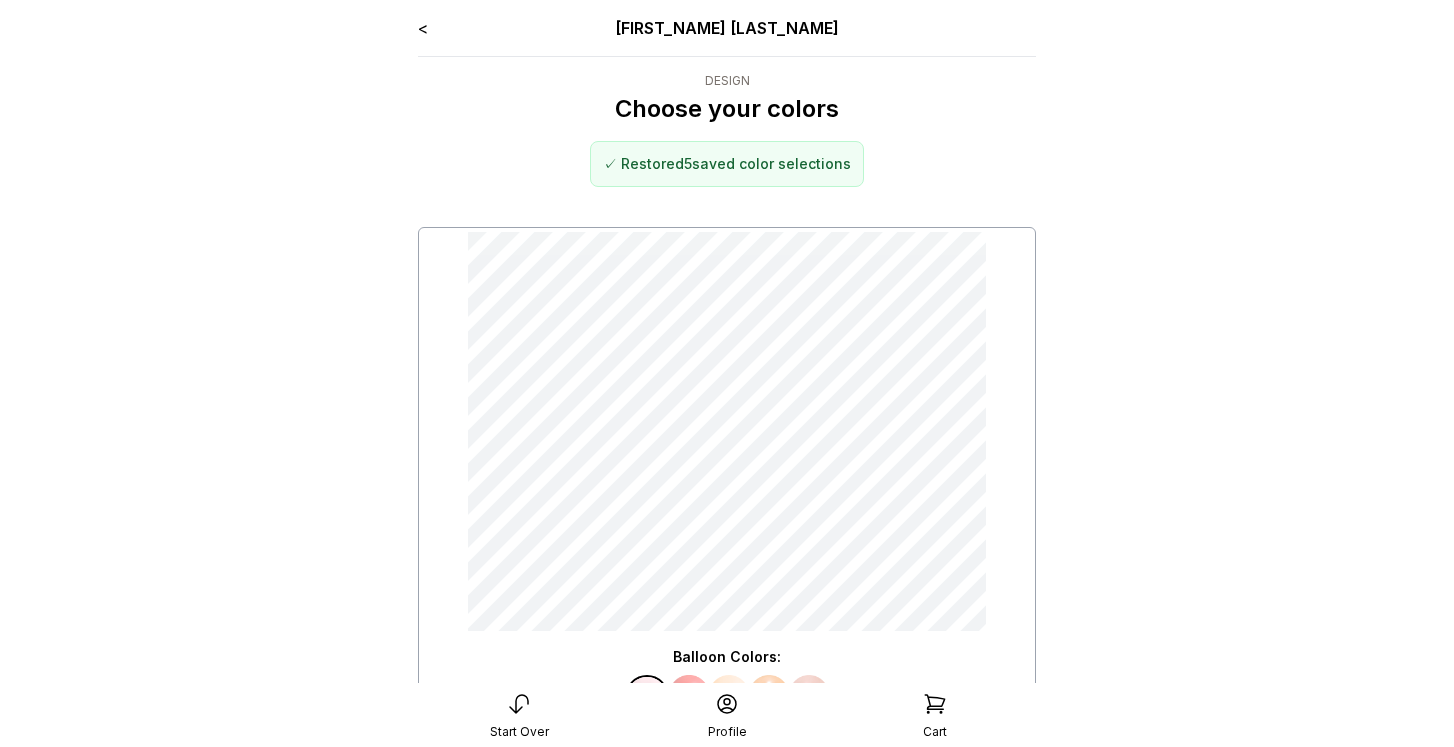 click on "<" at bounding box center [423, 28] 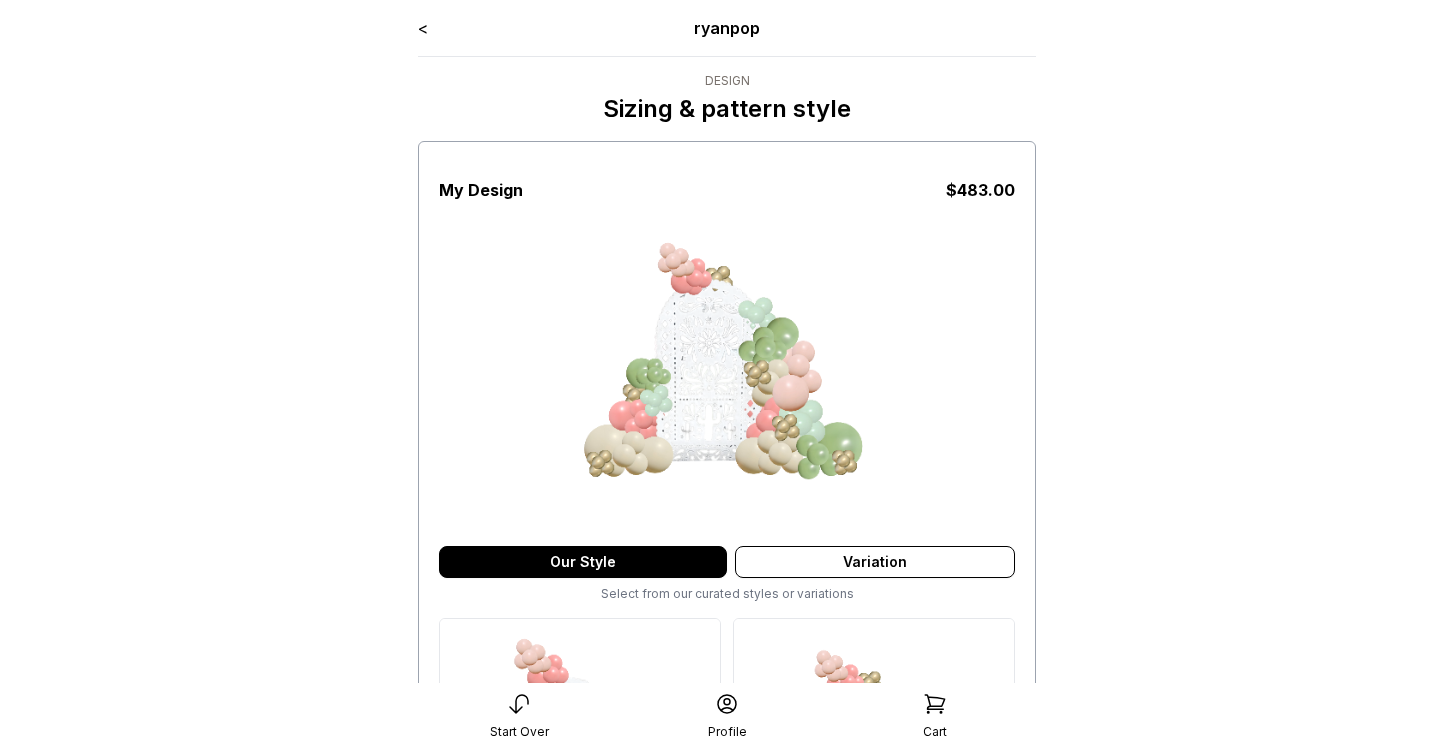 click on "<" at bounding box center [423, 28] 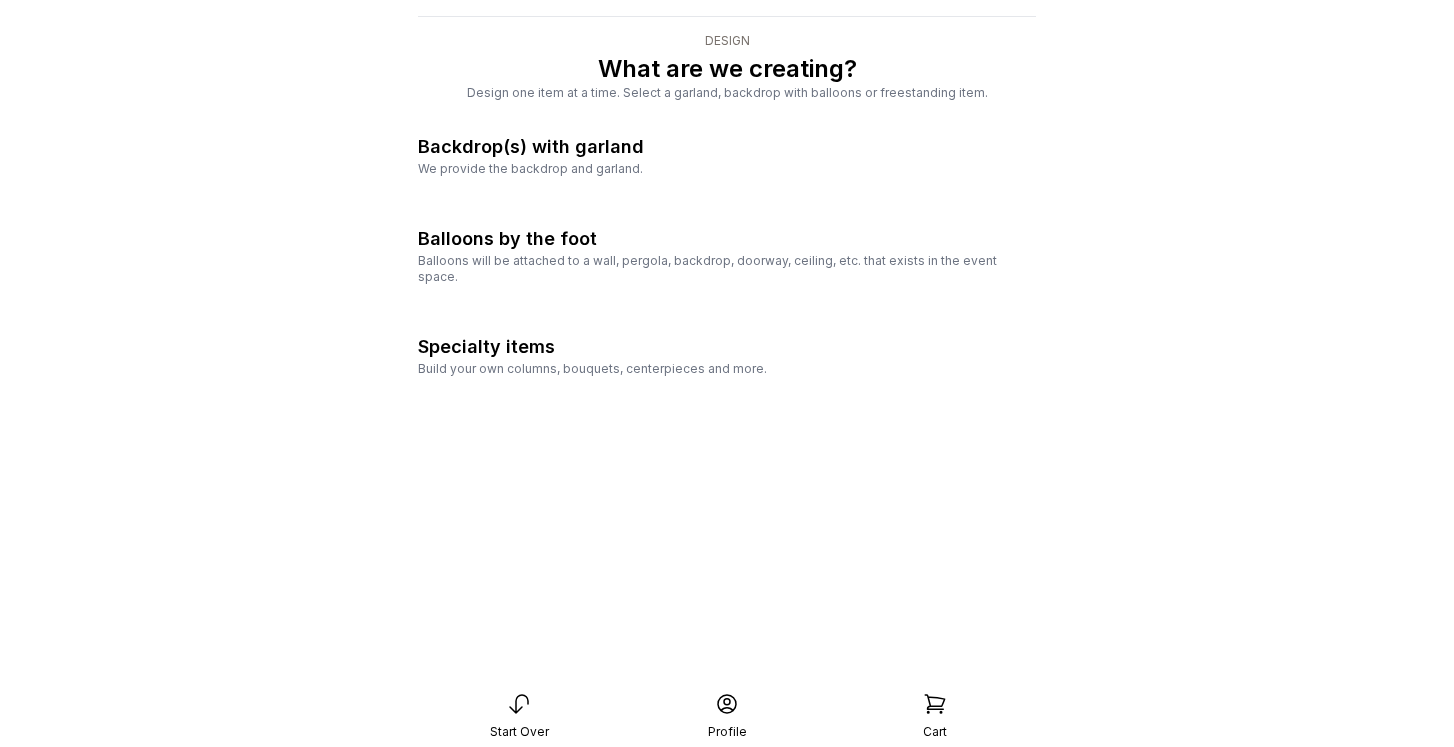 scroll, scrollTop: 41, scrollLeft: 0, axis: vertical 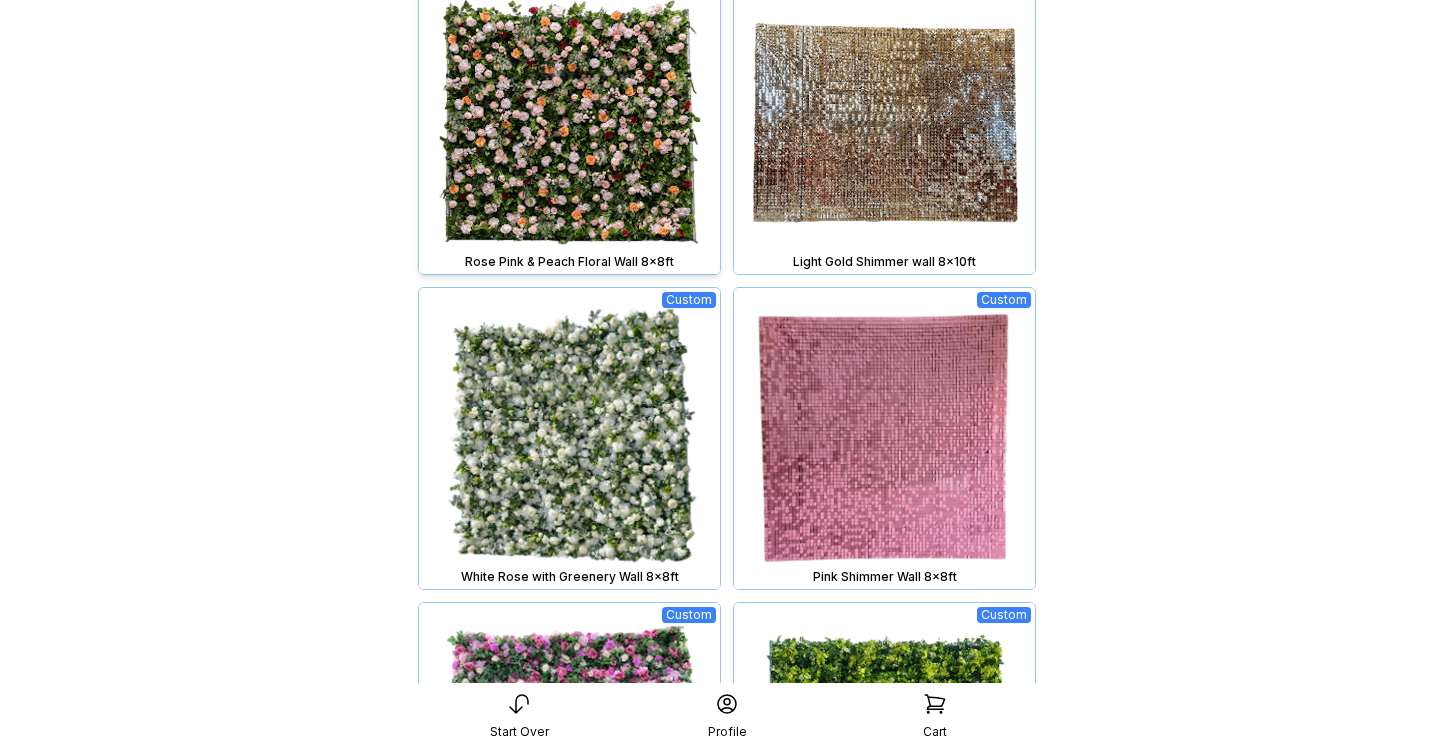 click at bounding box center [569, 123] 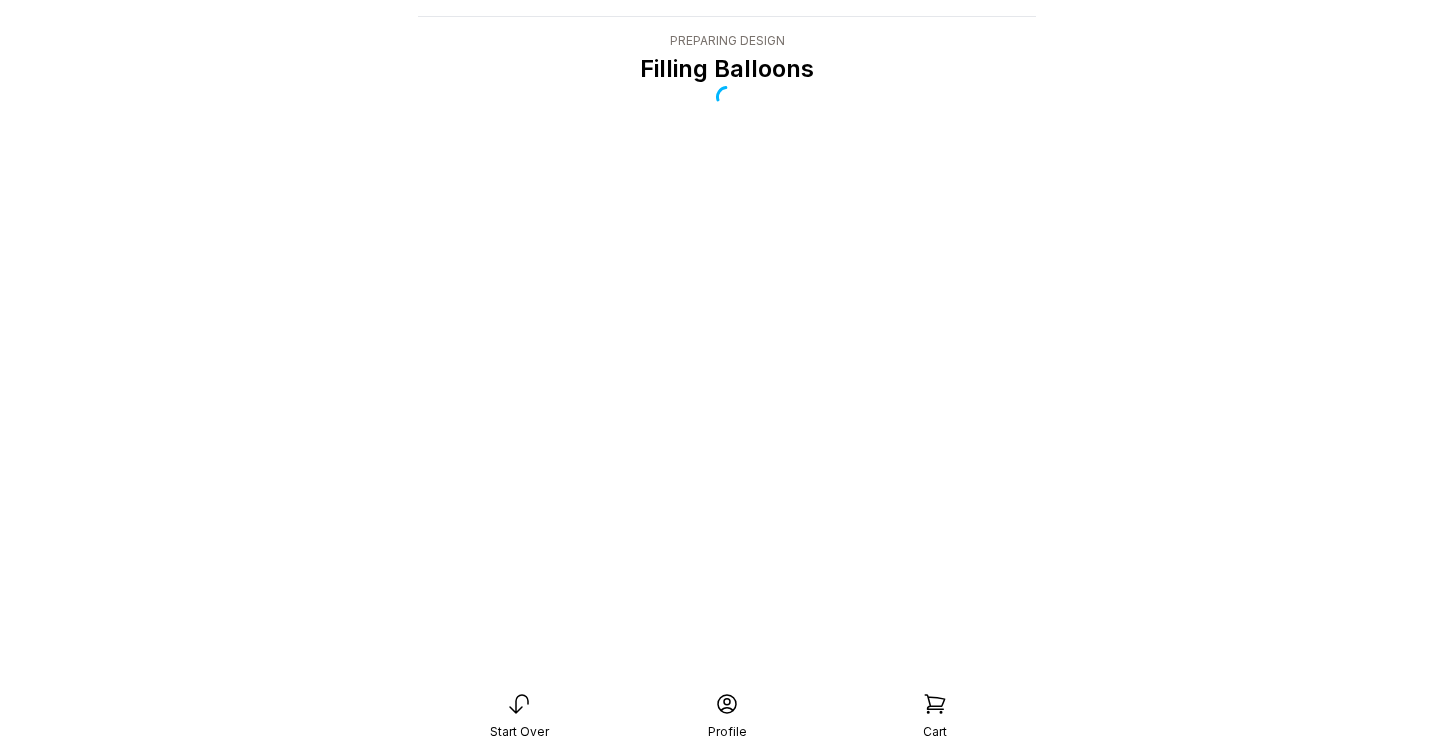 scroll, scrollTop: 40, scrollLeft: 0, axis: vertical 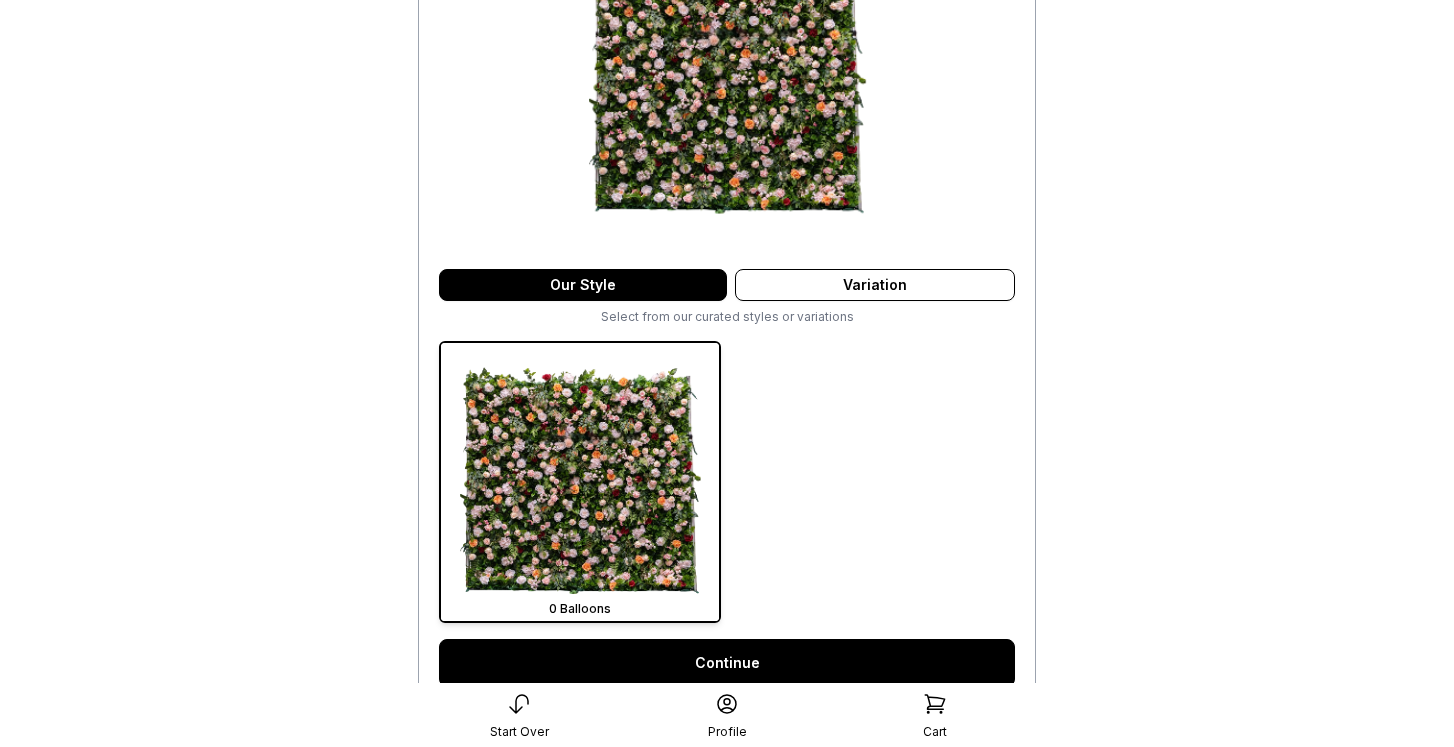 click on "Continue" at bounding box center (727, 663) 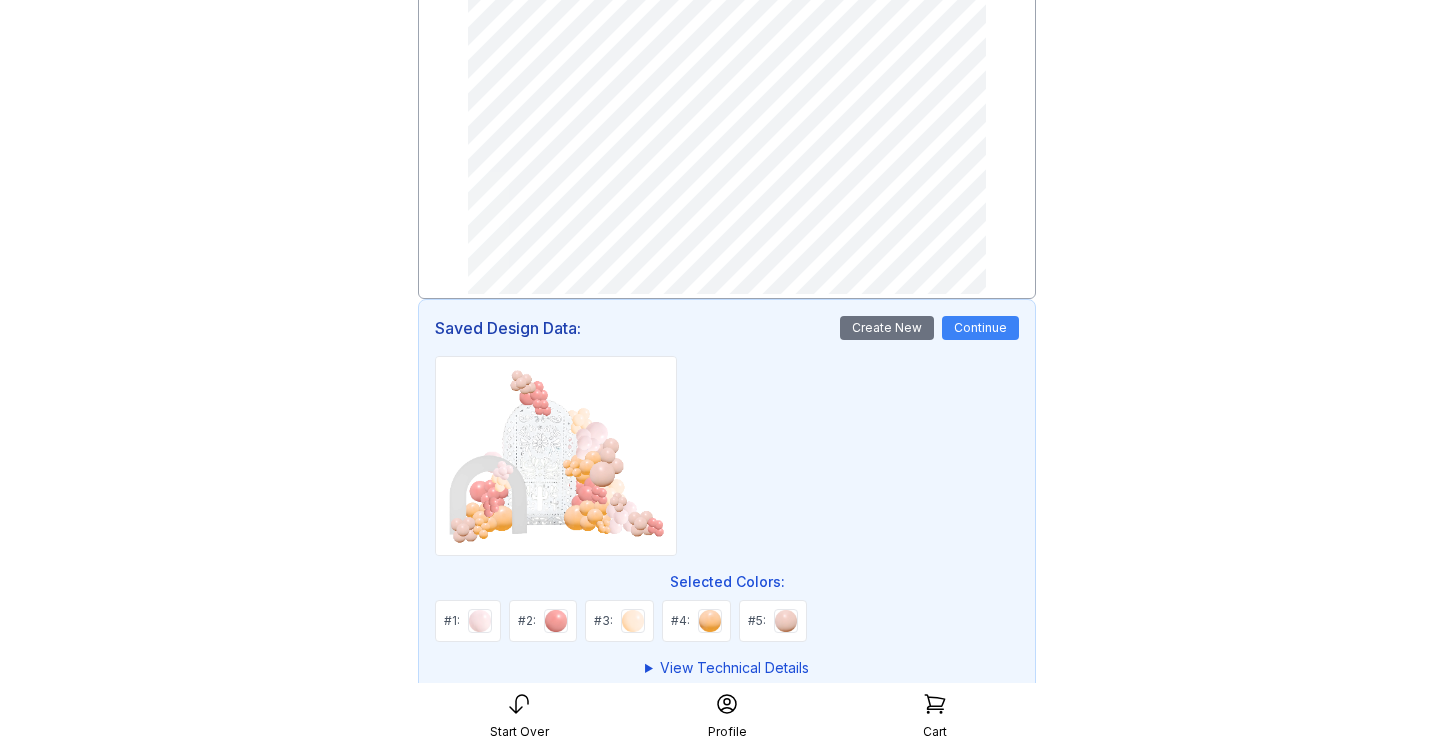 scroll, scrollTop: 340, scrollLeft: 0, axis: vertical 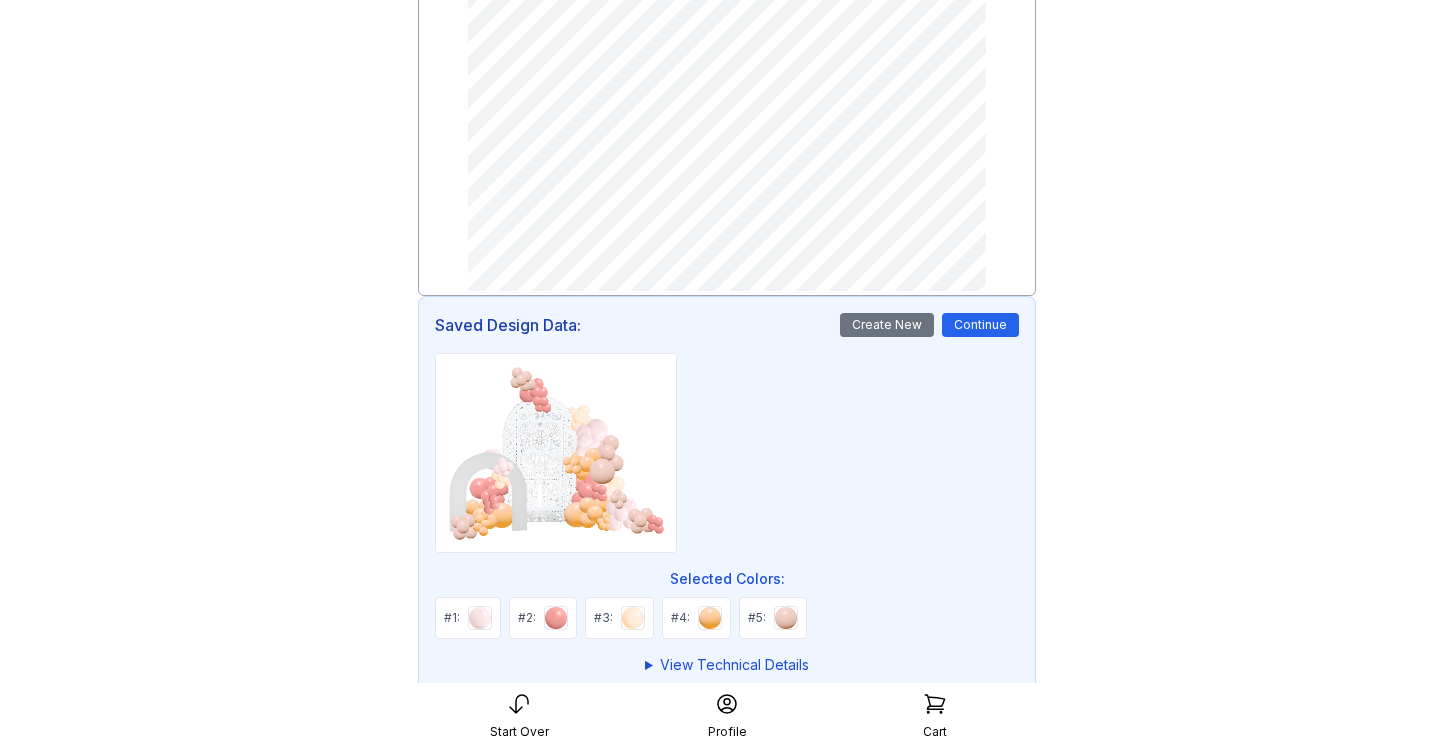 click on "Continue" at bounding box center (980, 325) 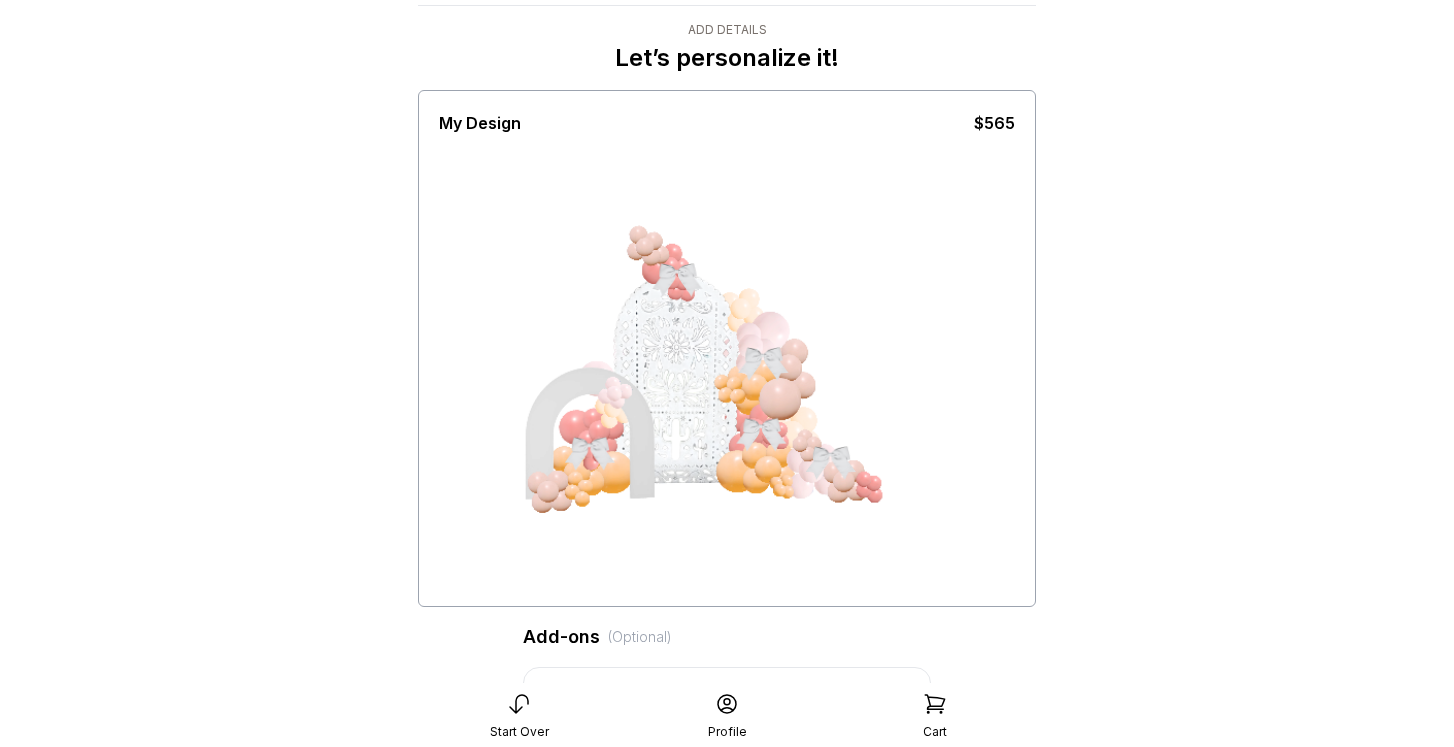 scroll, scrollTop: 0, scrollLeft: 0, axis: both 